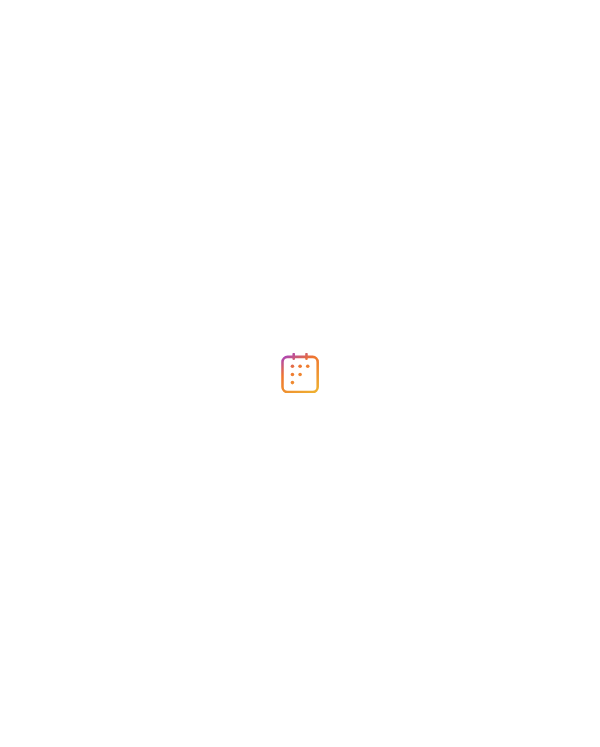 scroll, scrollTop: 0, scrollLeft: 0, axis: both 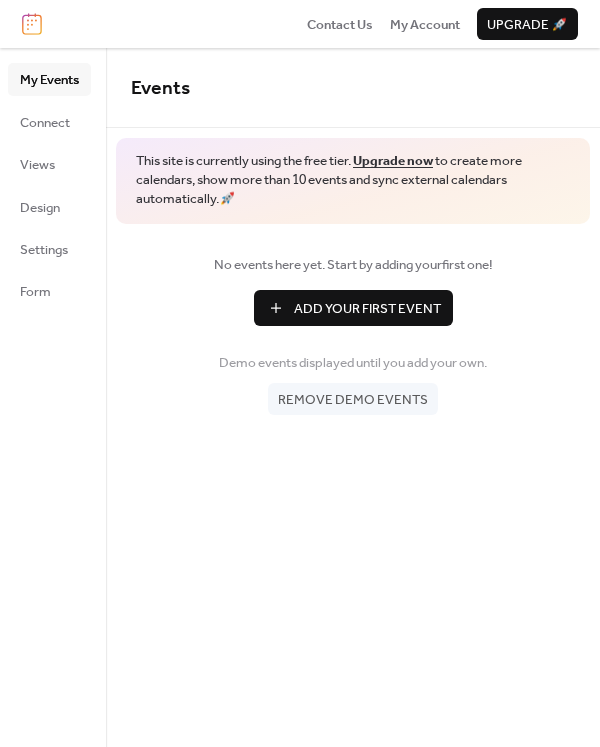 click on "Remove demo events" at bounding box center [353, 400] 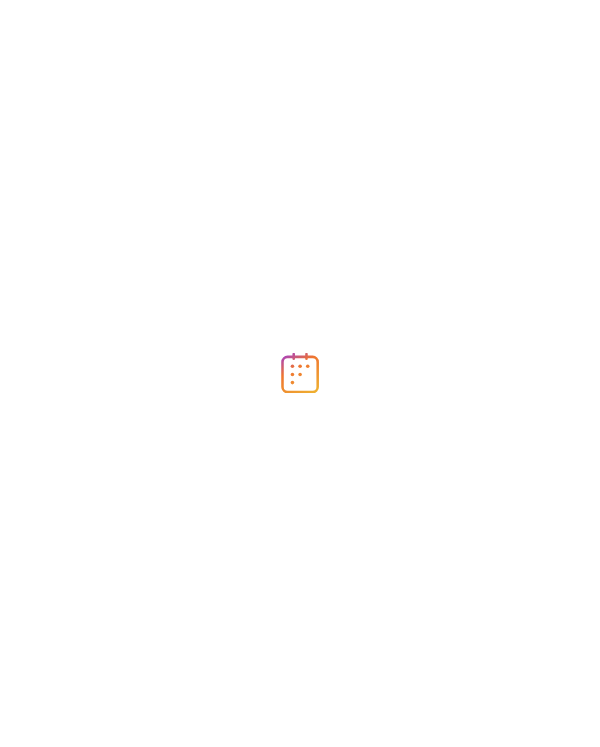 scroll, scrollTop: 0, scrollLeft: 0, axis: both 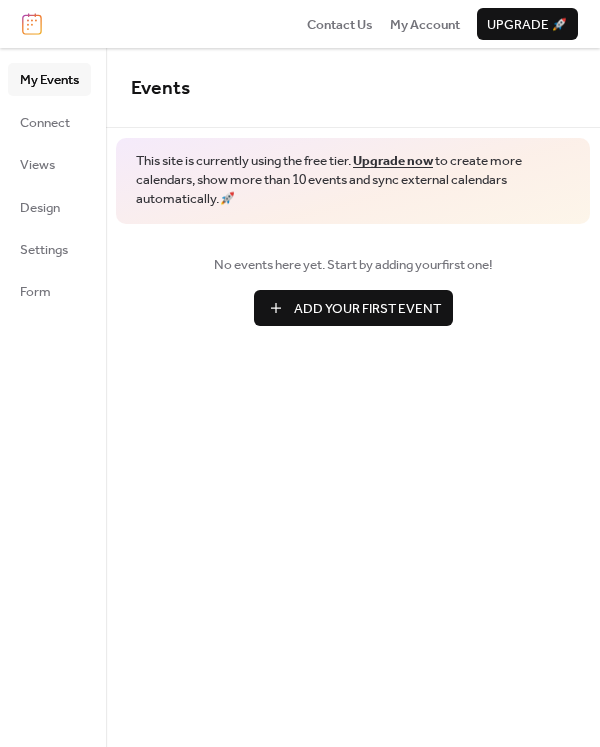 click on "Add Your First Event" at bounding box center (367, 309) 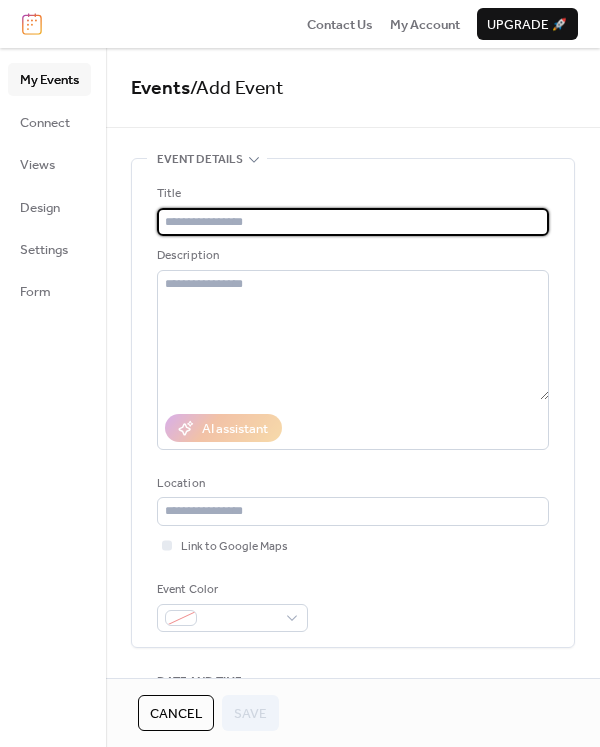 click at bounding box center [353, 222] 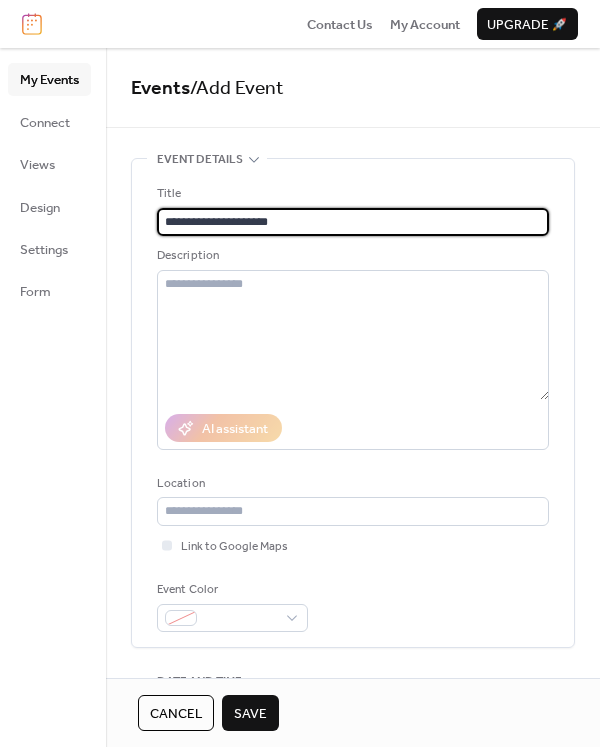 type on "**********" 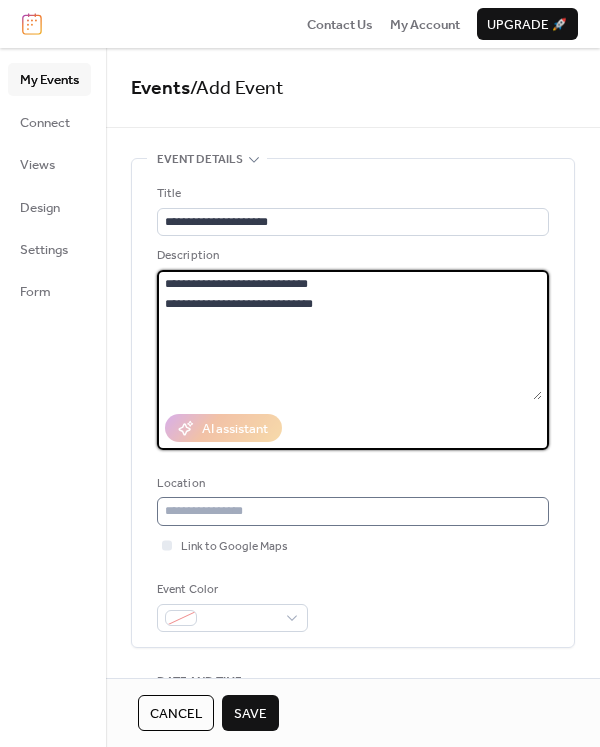 type on "**********" 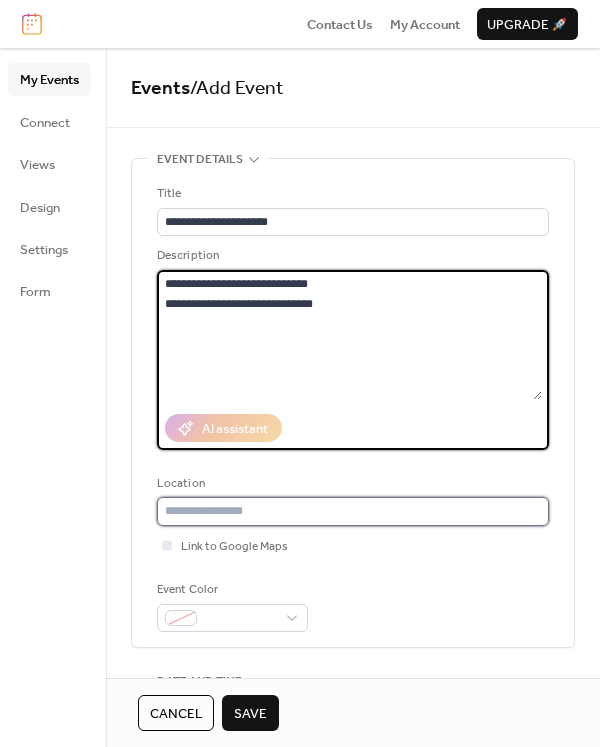 click at bounding box center (353, 511) 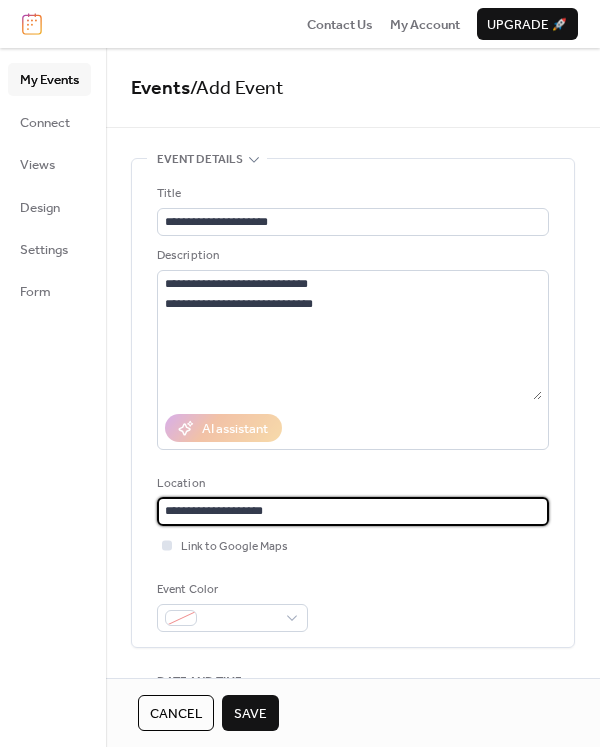 type on "**********" 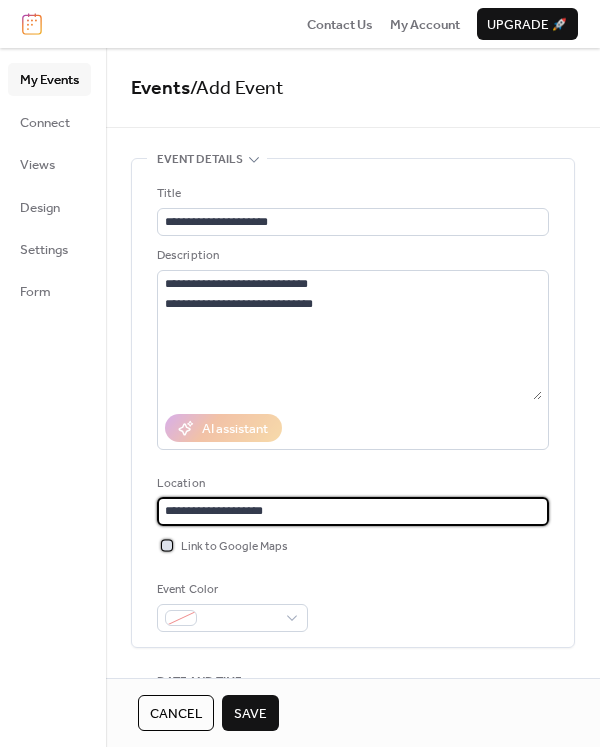 click at bounding box center [167, 545] 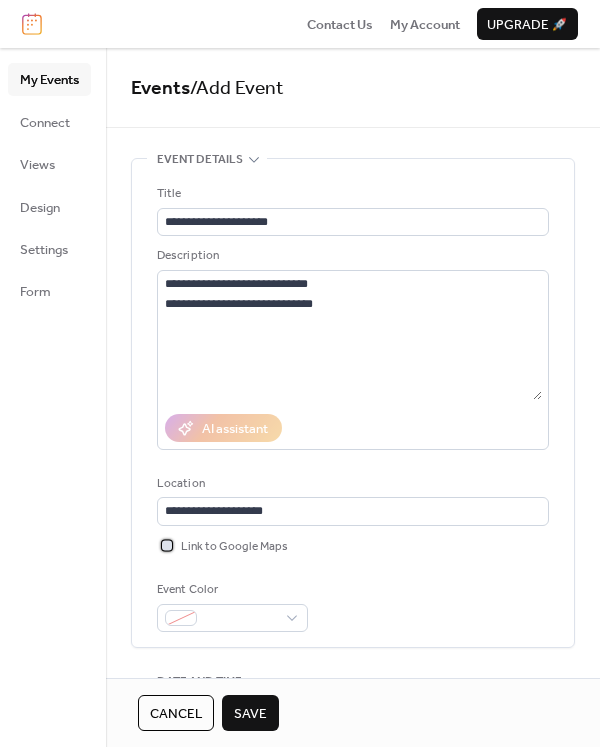 click on "Link to Google Maps" at bounding box center [234, 547] 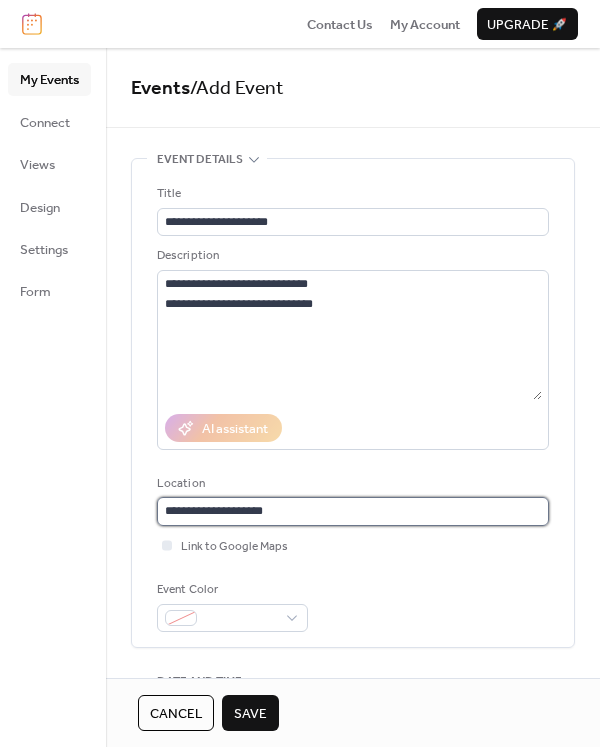 click on "**********" at bounding box center [353, 511] 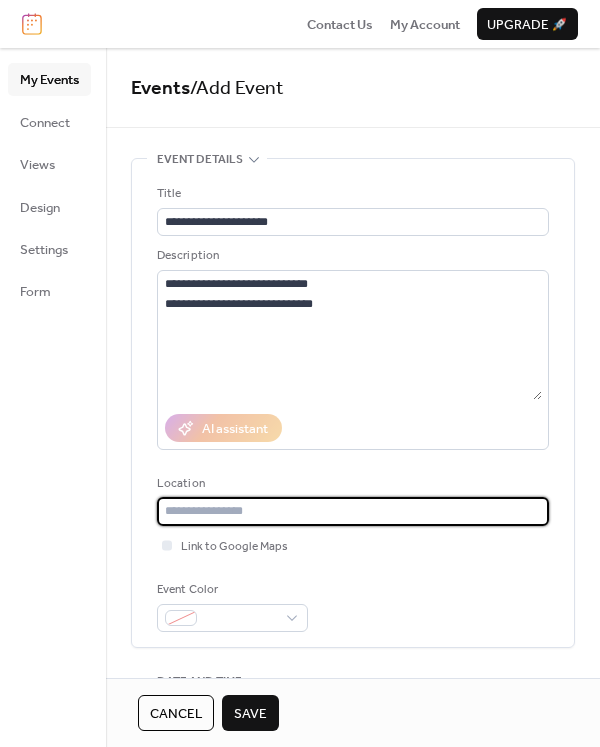 click at bounding box center [353, 511] 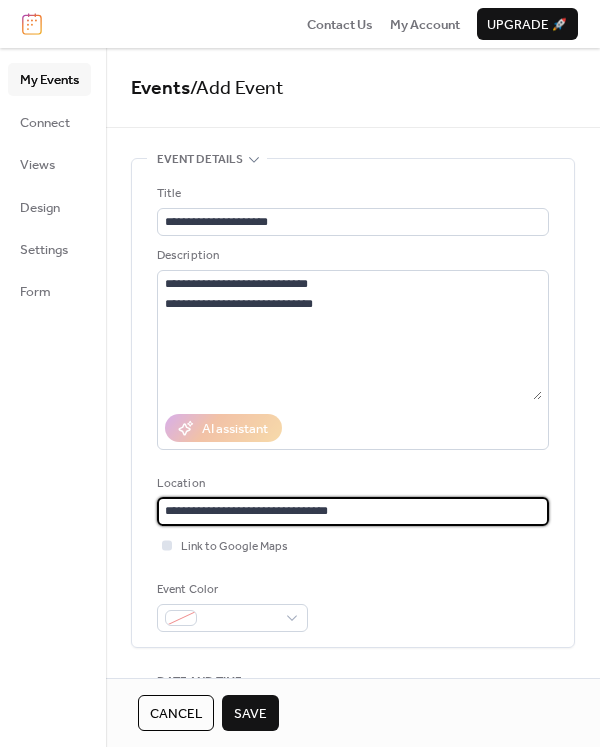 type on "**********" 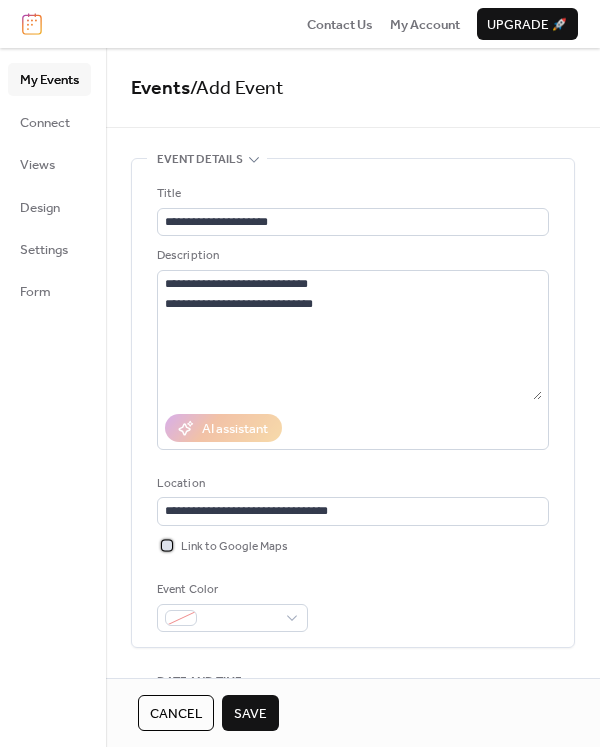 click at bounding box center [167, 545] 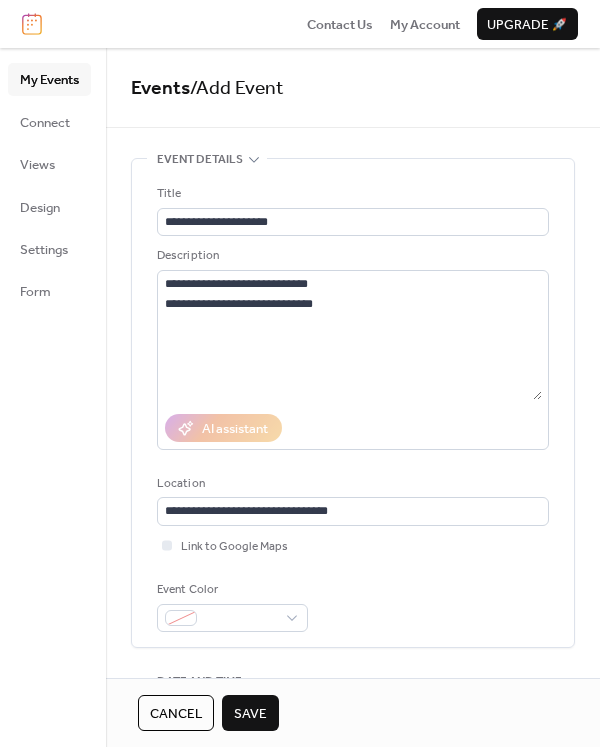 click on "Save" at bounding box center (250, 714) 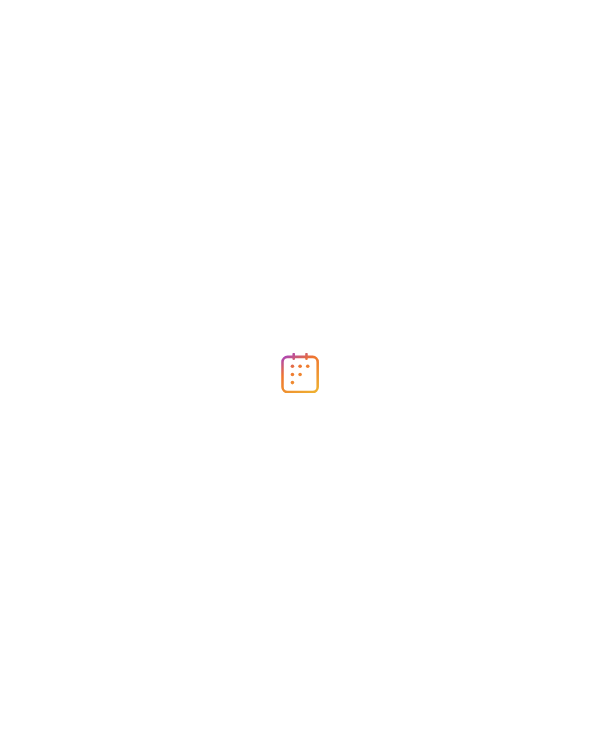 scroll, scrollTop: 0, scrollLeft: 0, axis: both 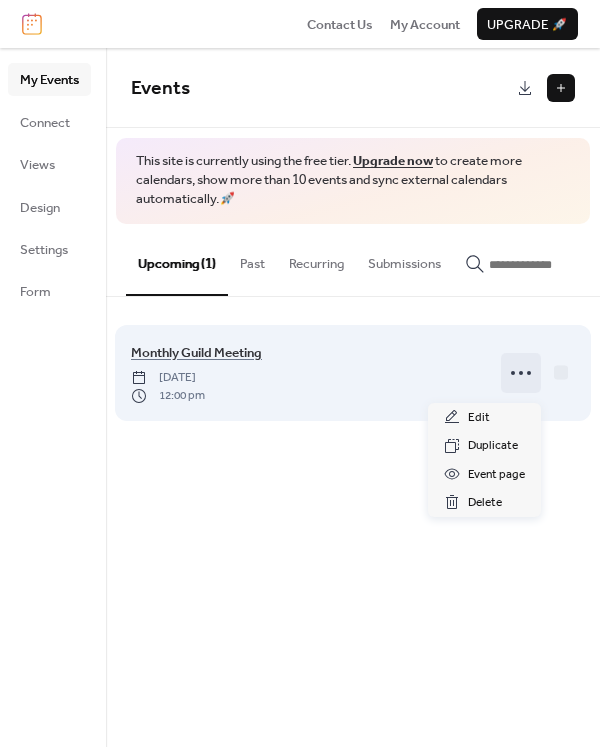 click 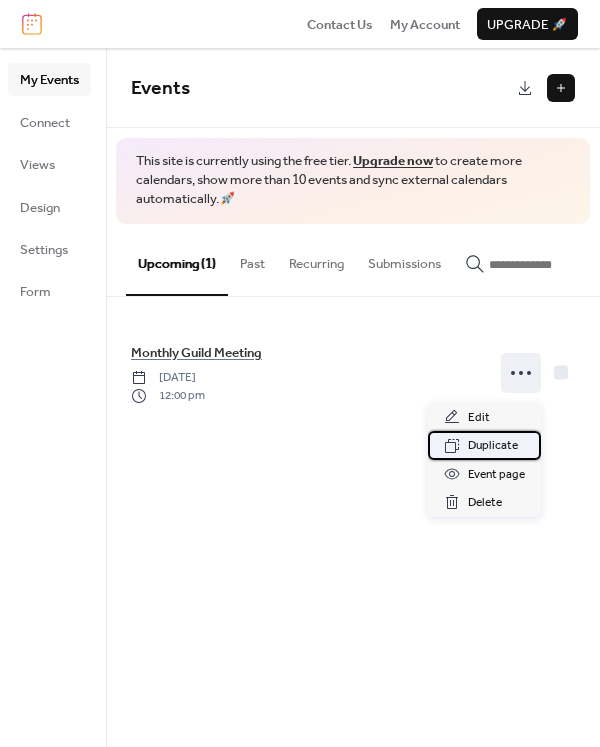 click on "Duplicate" at bounding box center (493, 446) 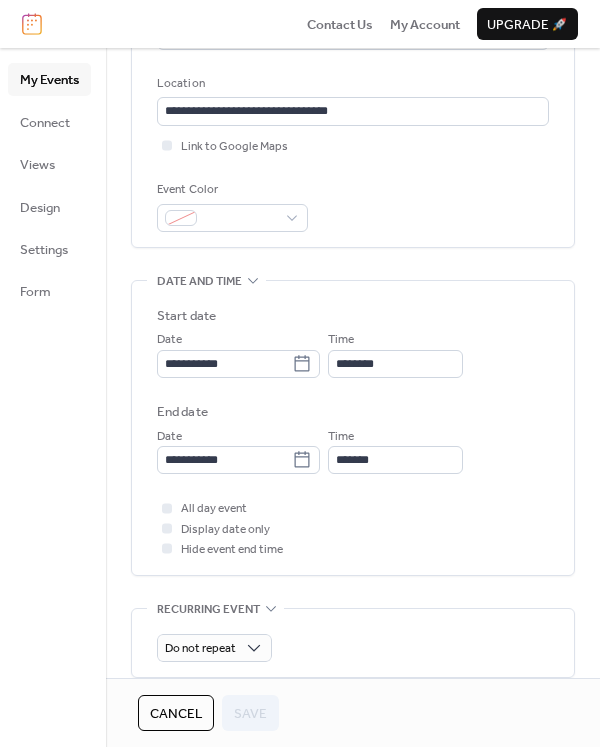 scroll, scrollTop: 500, scrollLeft: 0, axis: vertical 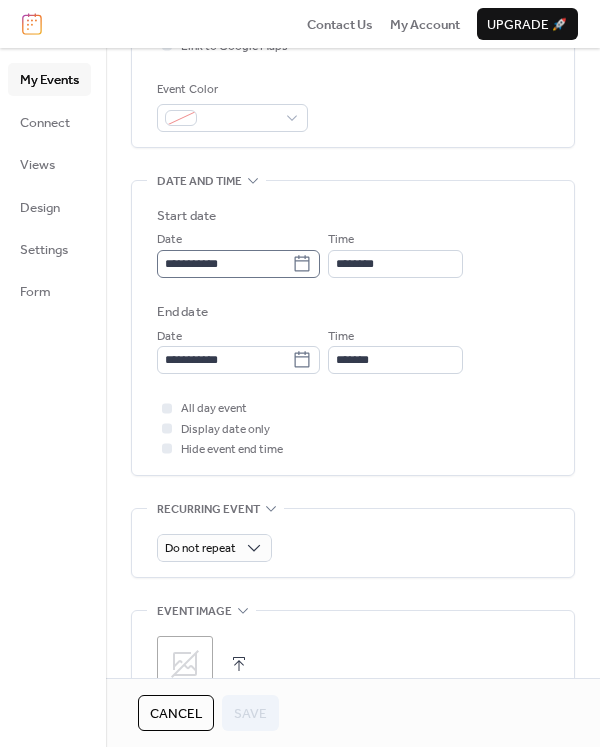 click 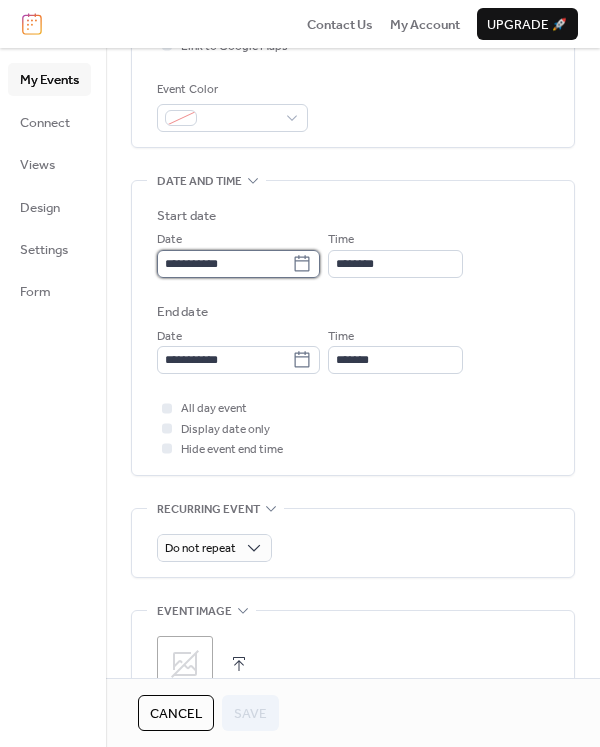 click on "**********" at bounding box center (224, 264) 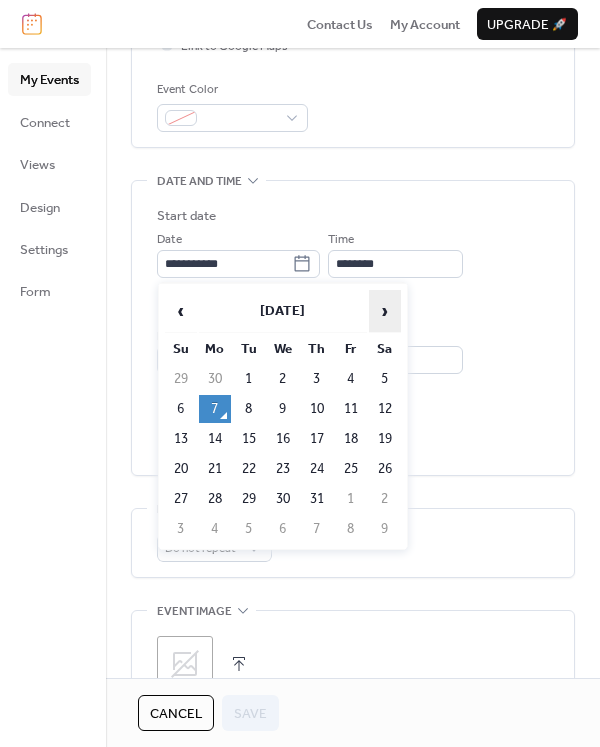 click on "›" at bounding box center (385, 311) 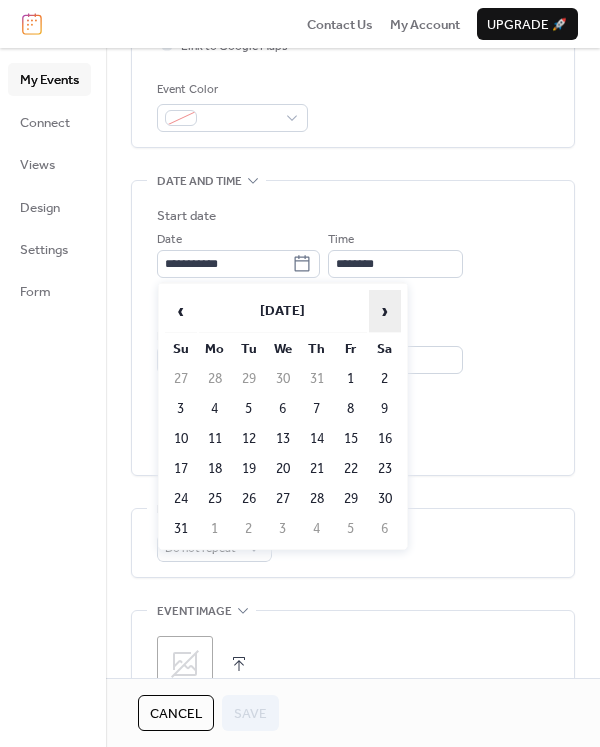 click on "›" at bounding box center [385, 311] 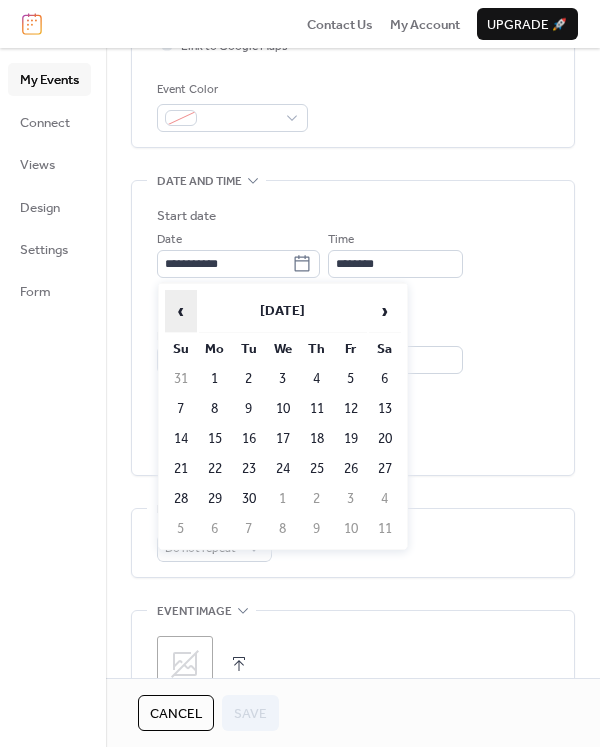 click on "‹" at bounding box center [181, 311] 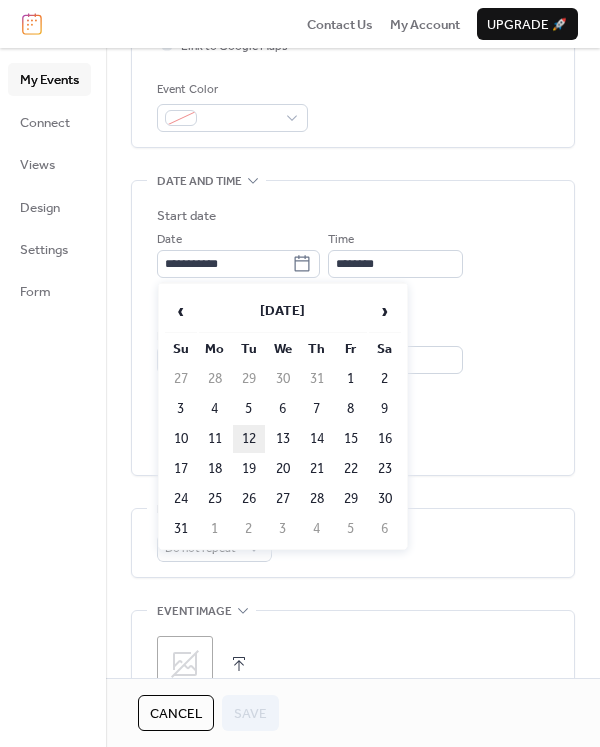 click on "12" at bounding box center (249, 439) 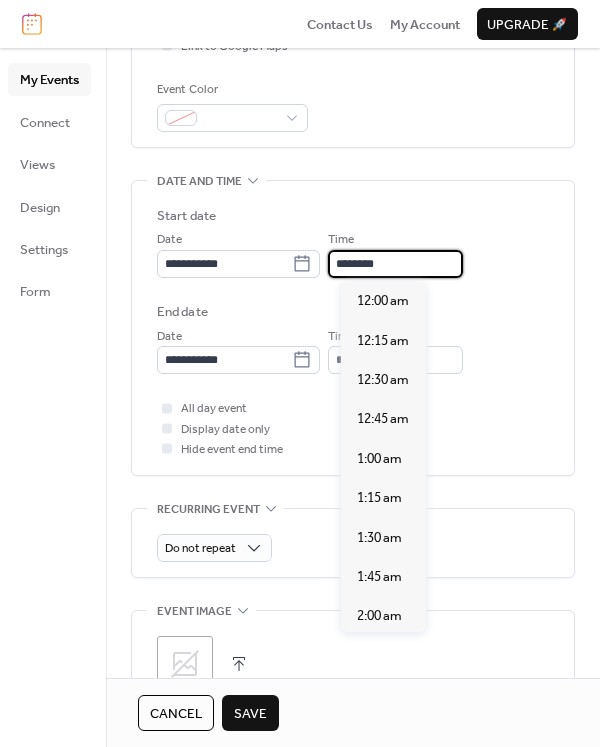 scroll, scrollTop: 1892, scrollLeft: 0, axis: vertical 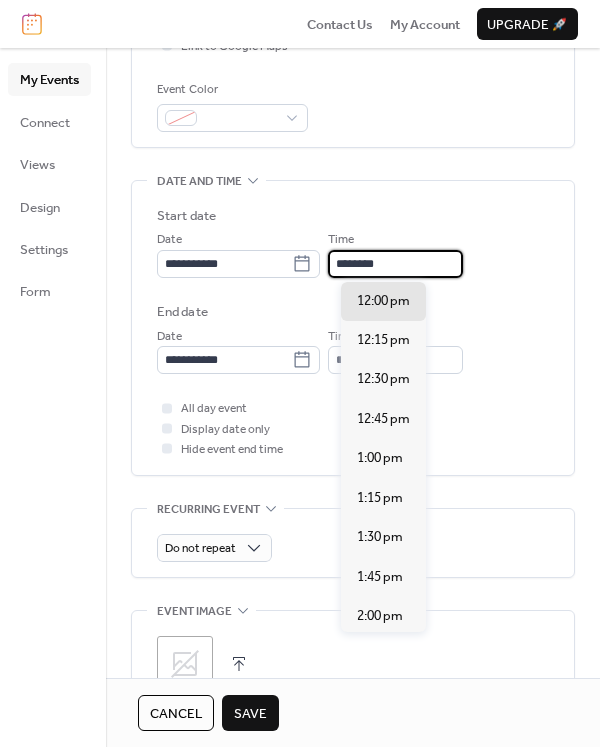 drag, startPoint x: 358, startPoint y: 259, endPoint x: 347, endPoint y: 259, distance: 11 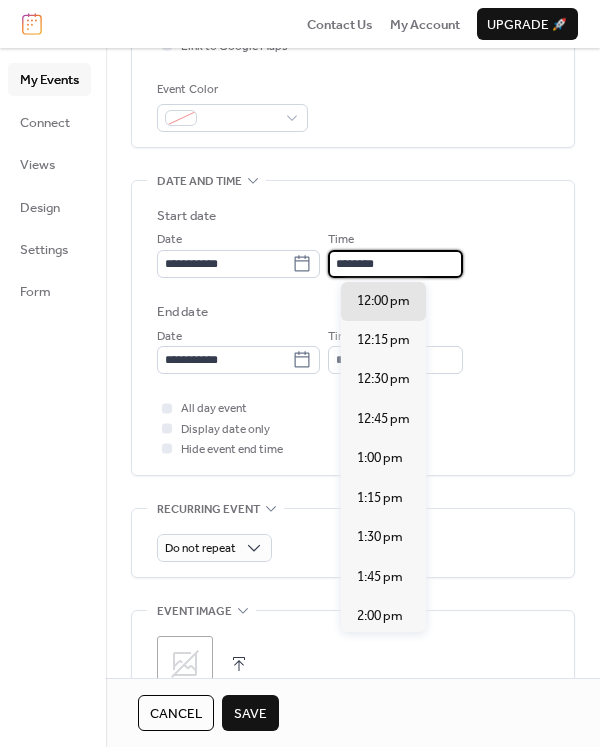 click on "********" at bounding box center [395, 264] 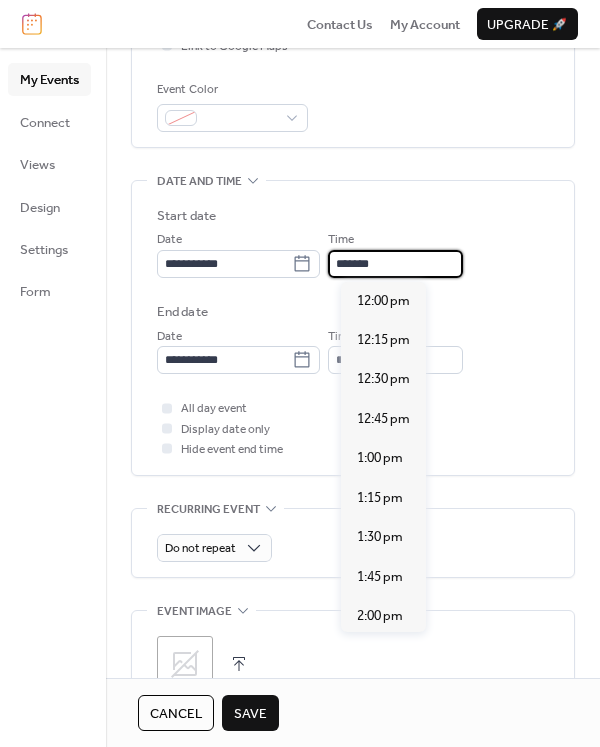 scroll, scrollTop: 2837, scrollLeft: 0, axis: vertical 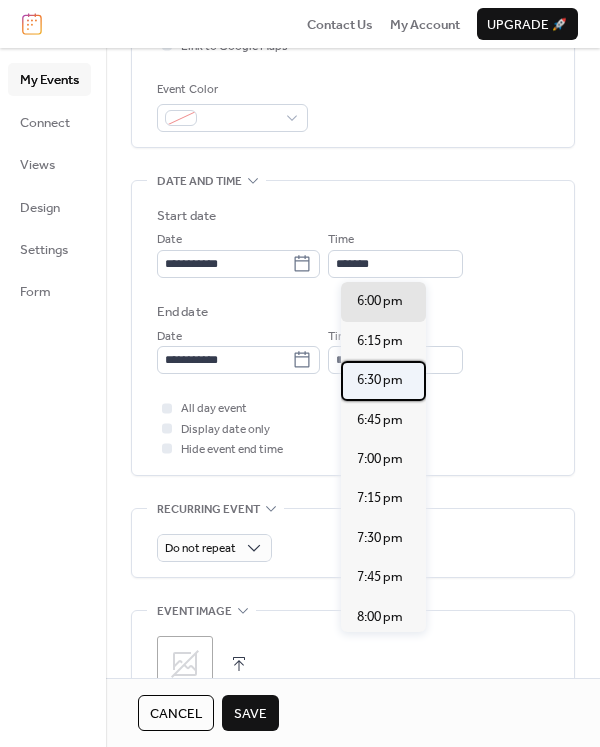 click on "6:30 pm" at bounding box center [380, 380] 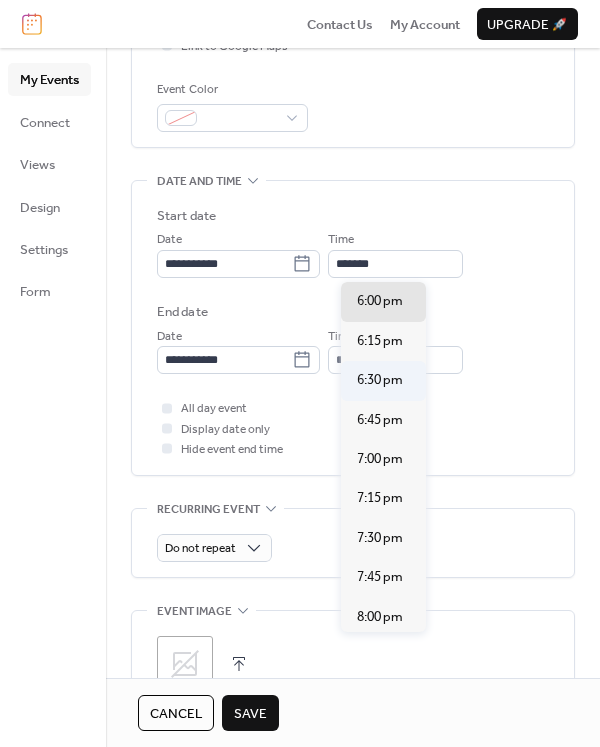 type on "*******" 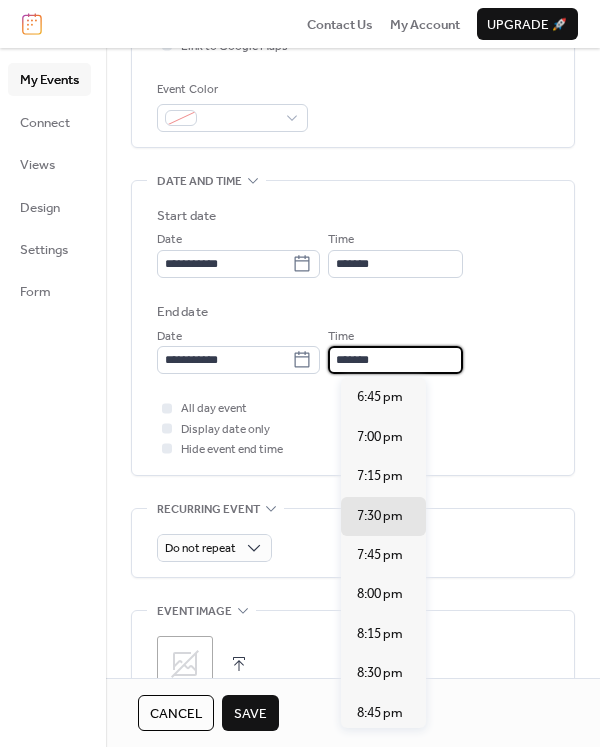 click on "*******" at bounding box center (395, 360) 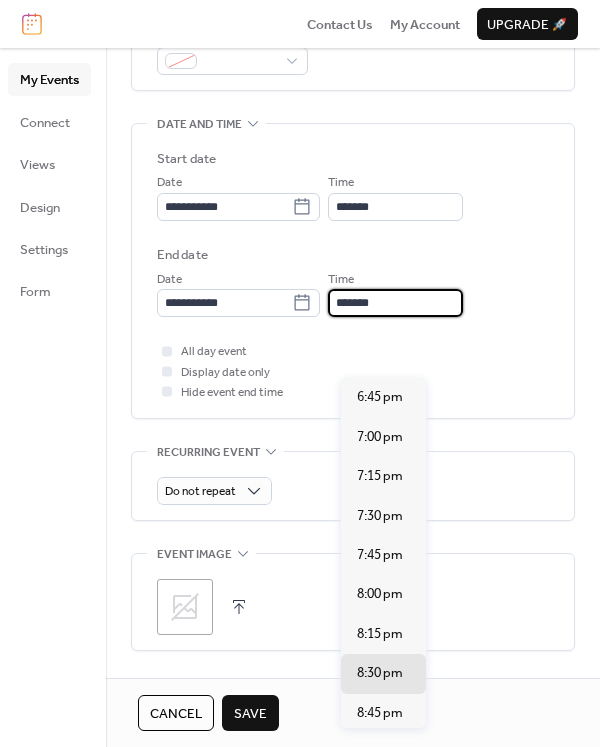 scroll, scrollTop: 772, scrollLeft: 0, axis: vertical 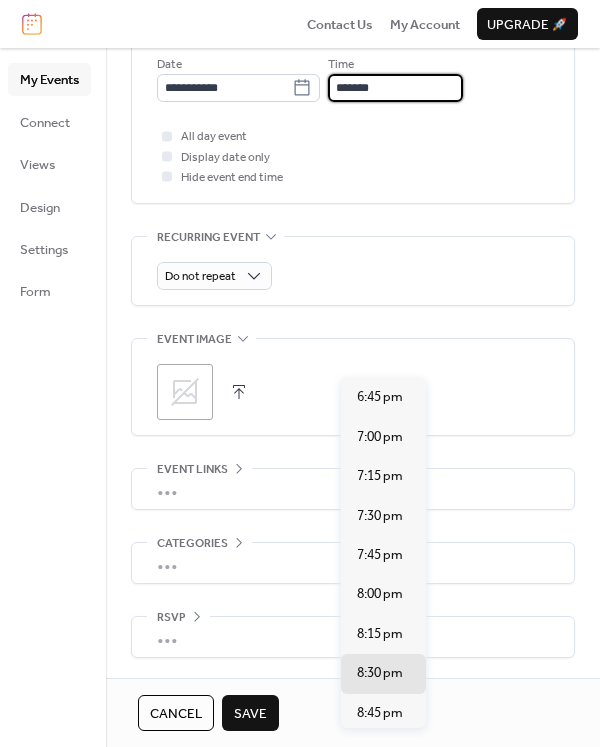 type on "*******" 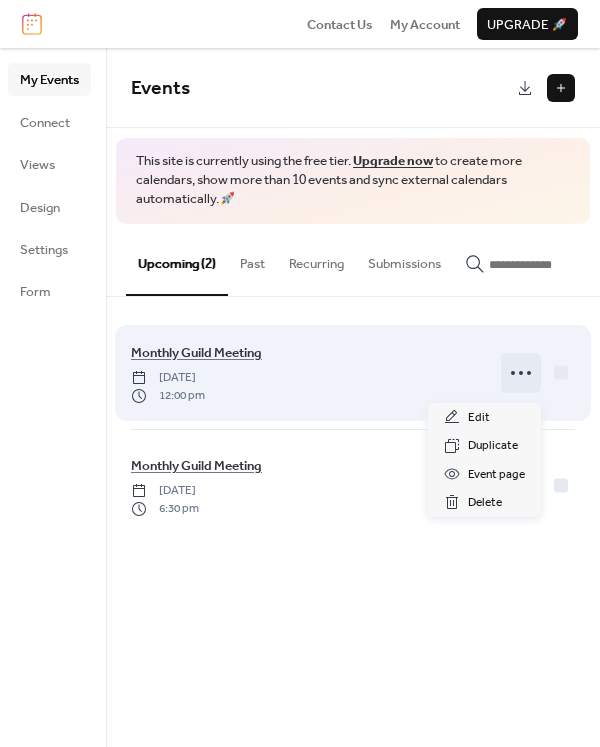 click 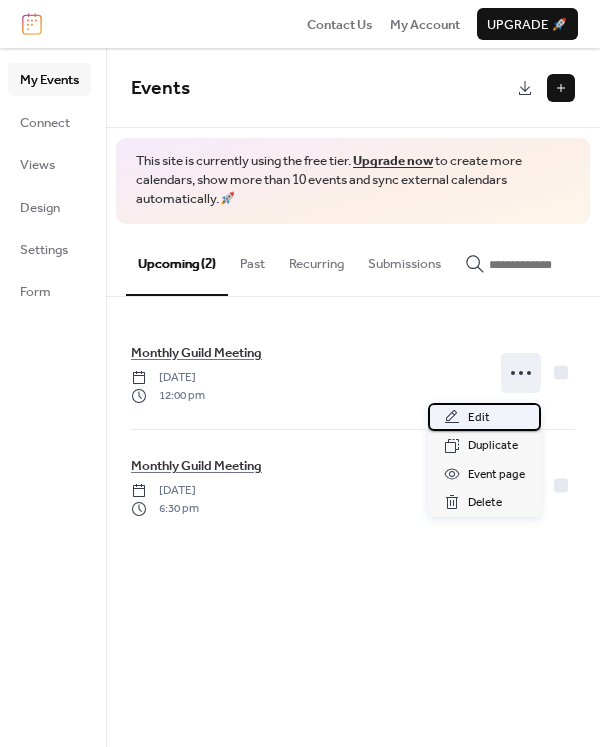 click on "Edit" at bounding box center [484, 417] 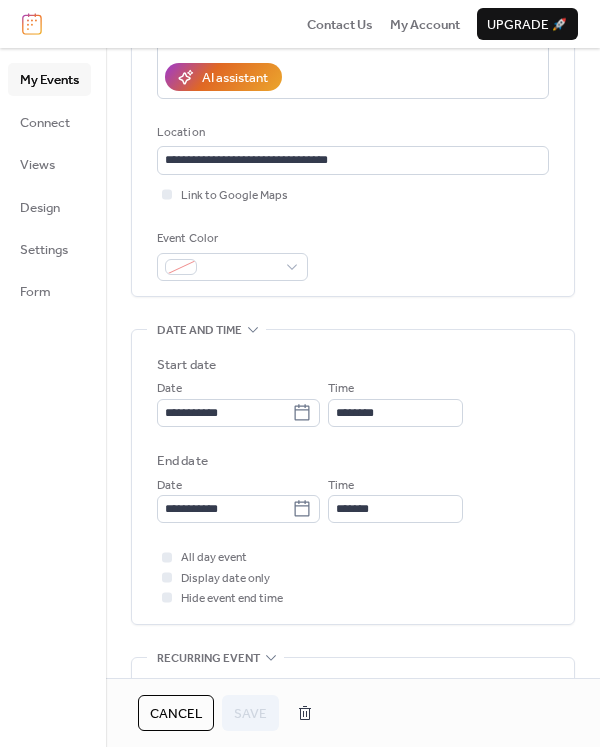 scroll, scrollTop: 500, scrollLeft: 0, axis: vertical 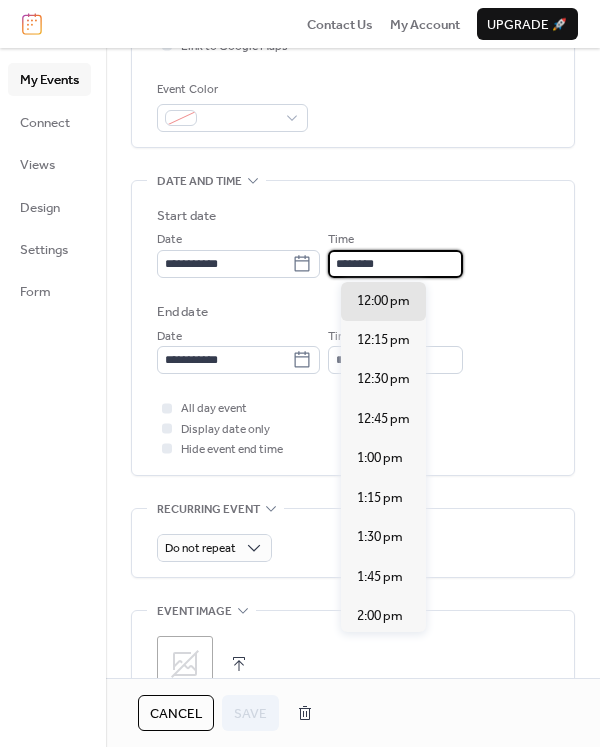 click on "********" at bounding box center [395, 264] 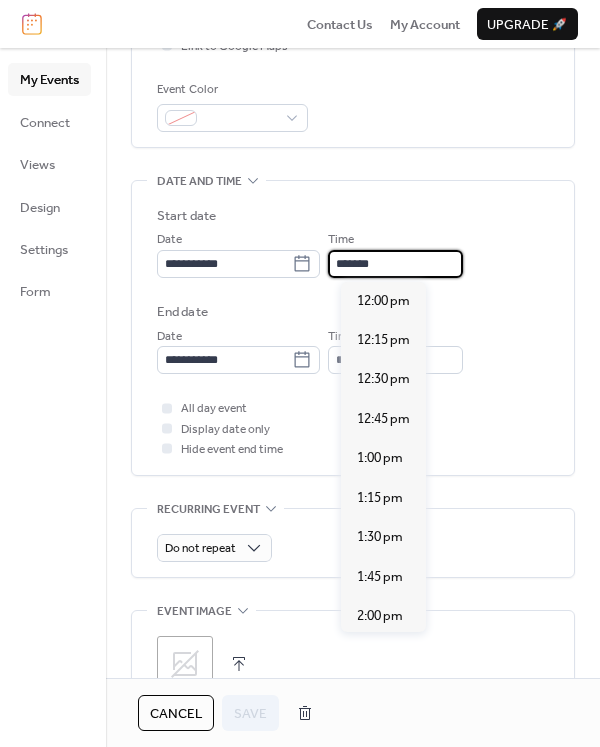 scroll, scrollTop: 2916, scrollLeft: 0, axis: vertical 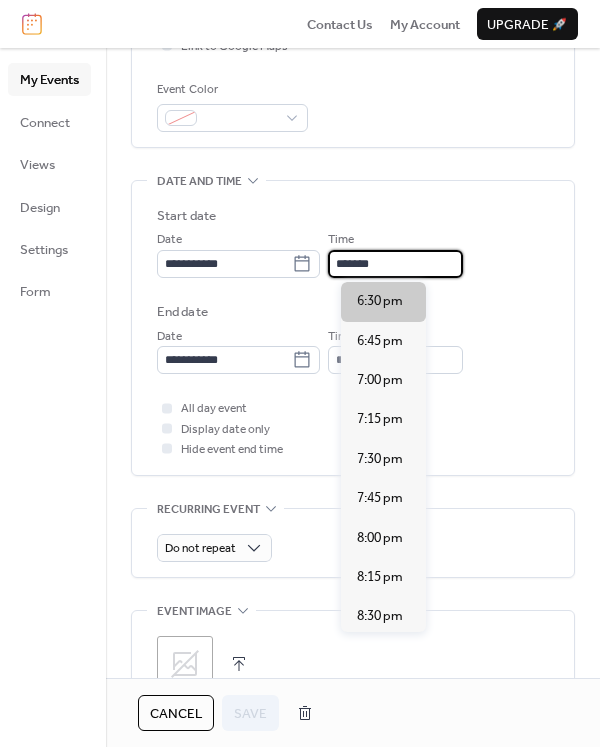 type on "*******" 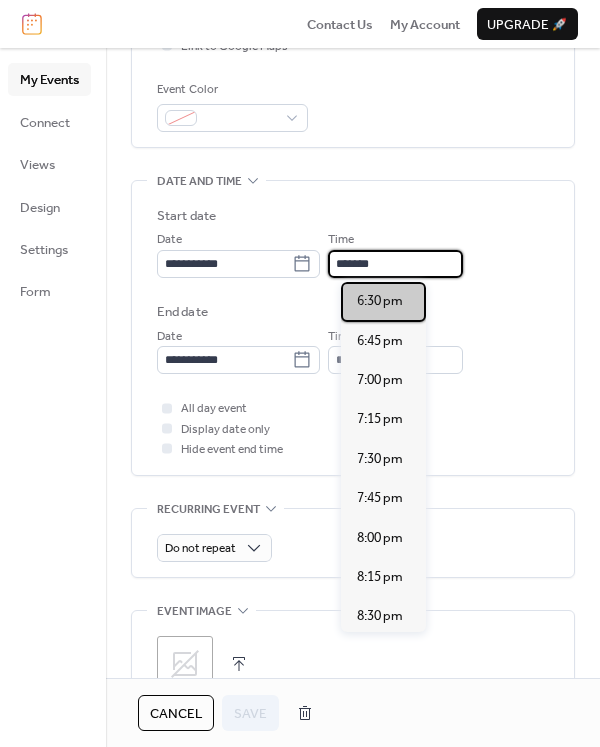 click on "6:30 pm" at bounding box center (380, 301) 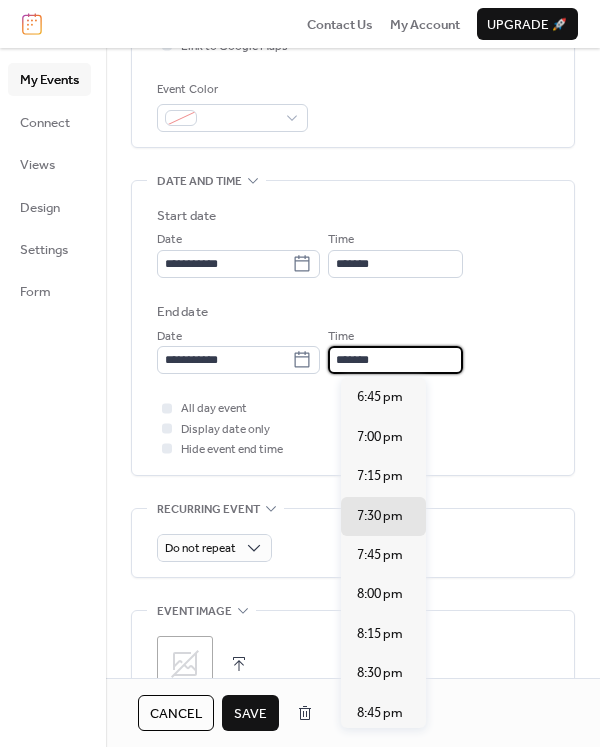 click on "*******" at bounding box center [395, 360] 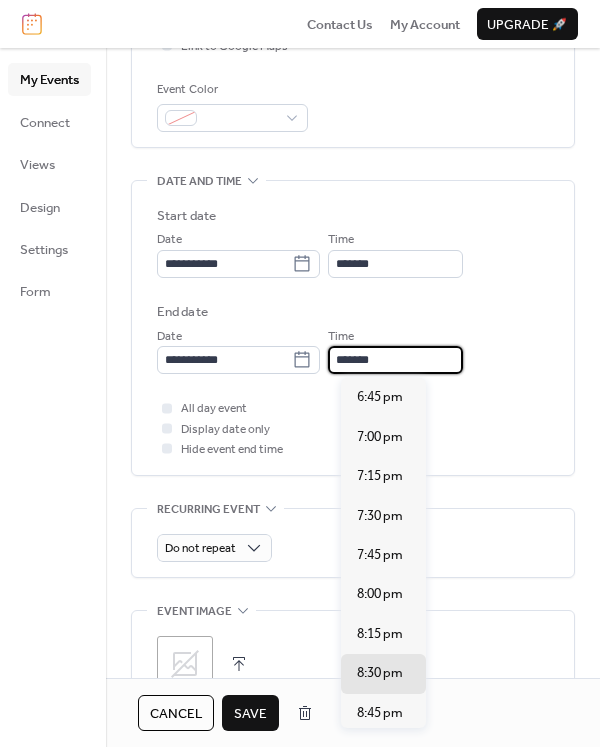 type on "*******" 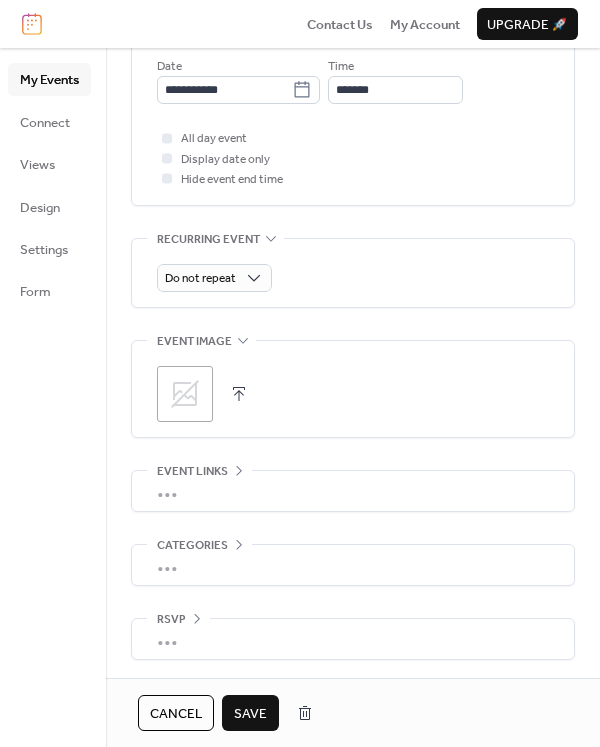 scroll, scrollTop: 772, scrollLeft: 0, axis: vertical 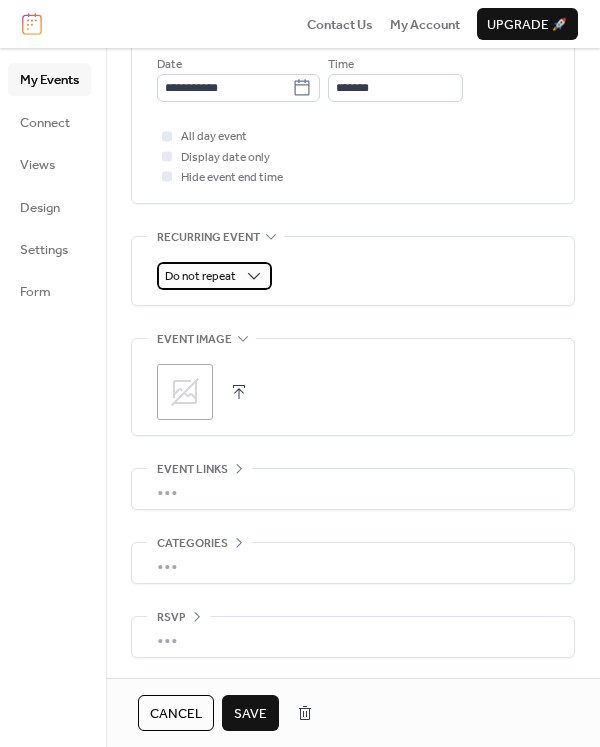 click on "Do not repeat" at bounding box center (200, 276) 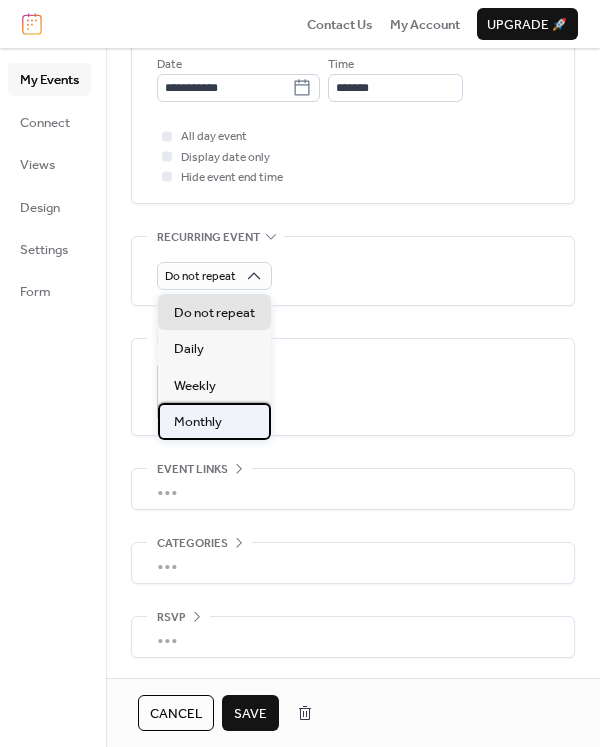 click on "Monthly" at bounding box center [198, 422] 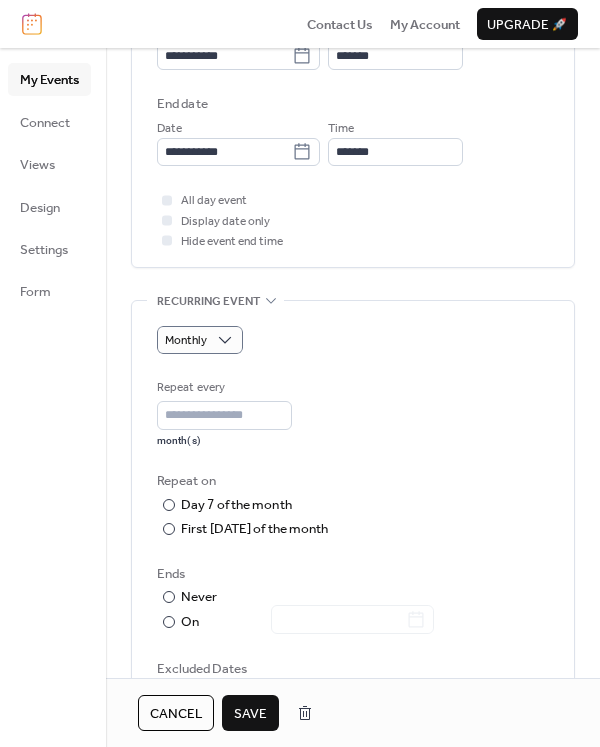 scroll, scrollTop: 672, scrollLeft: 0, axis: vertical 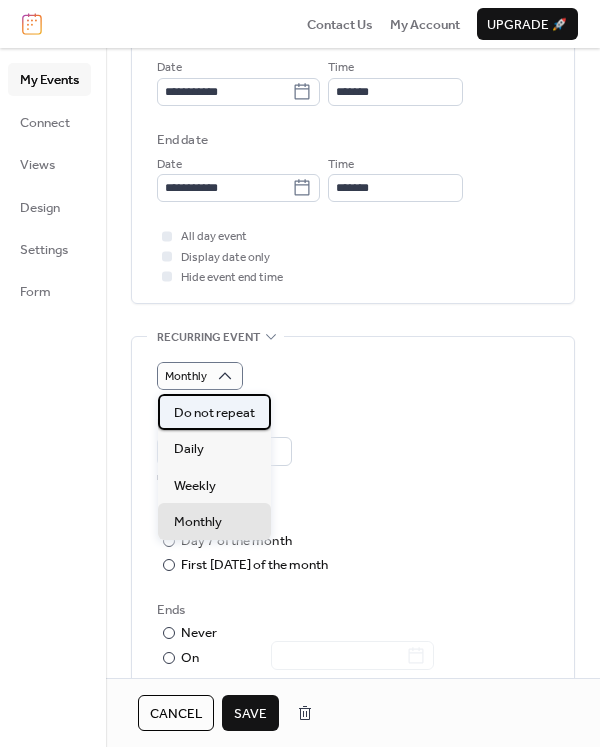 click on "Do not repeat" at bounding box center [214, 413] 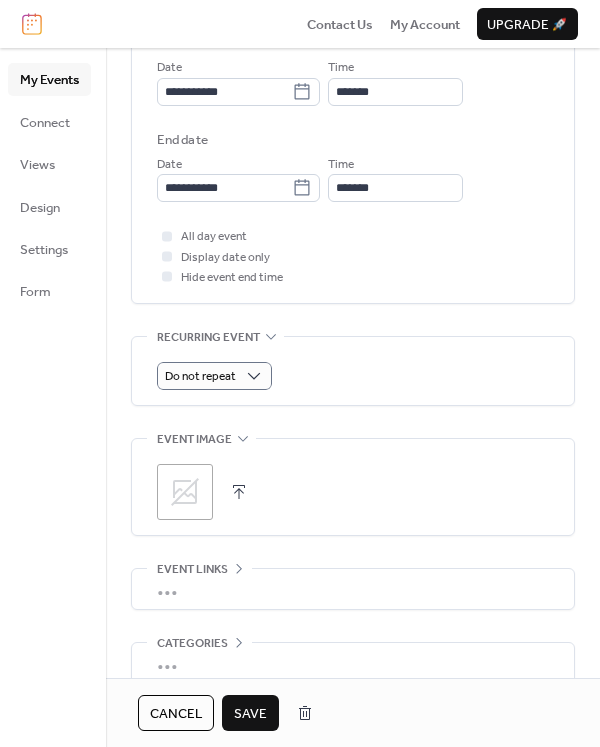 click on "Save" at bounding box center [250, 714] 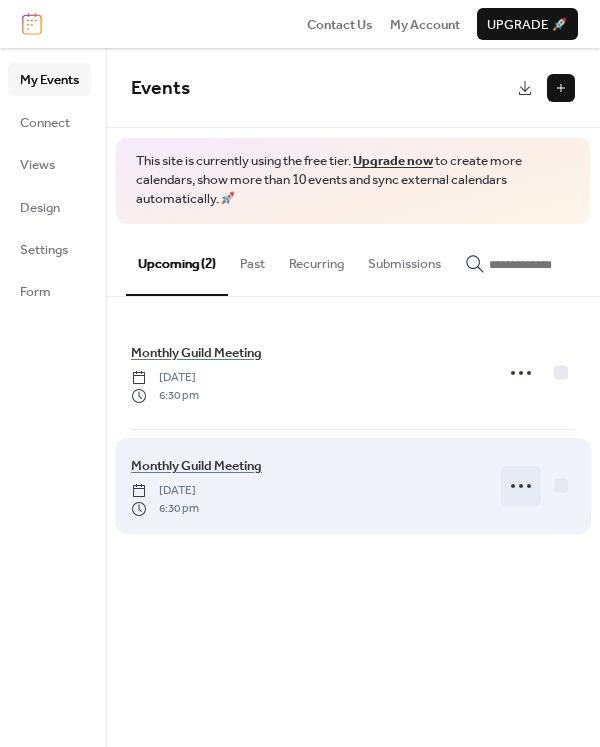 click 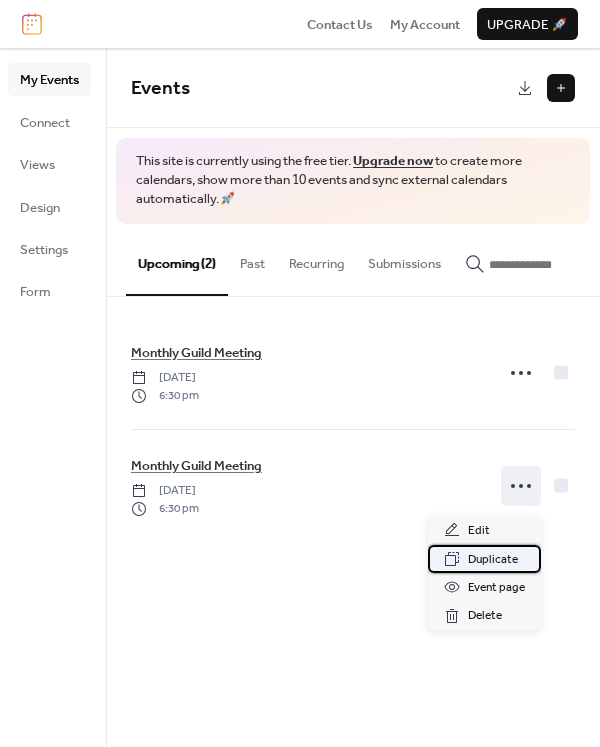 click on "Duplicate" at bounding box center (493, 560) 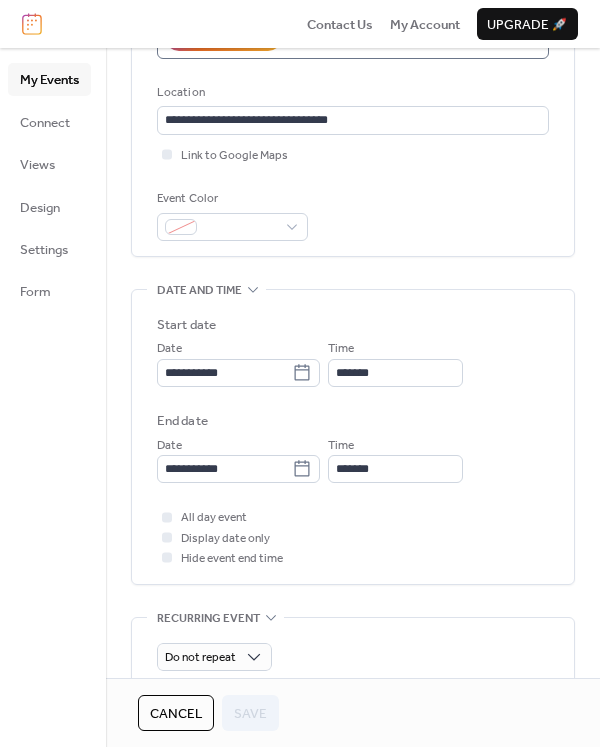 scroll, scrollTop: 400, scrollLeft: 0, axis: vertical 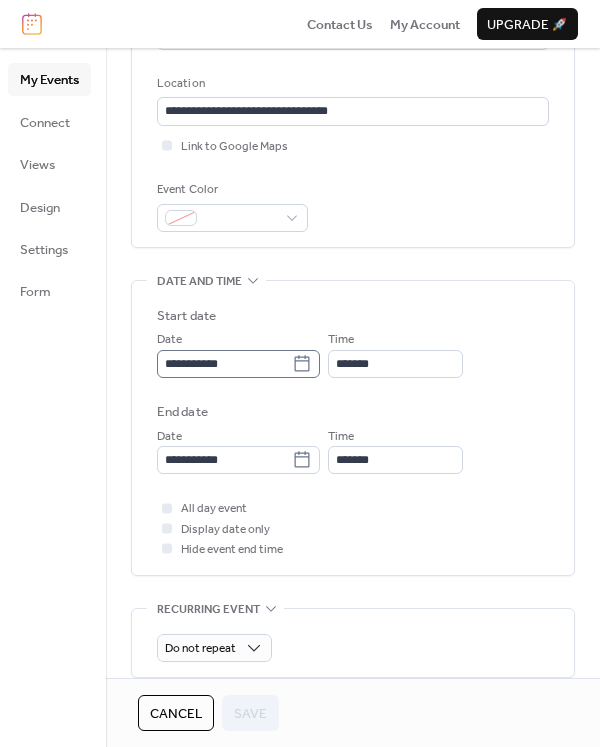 click 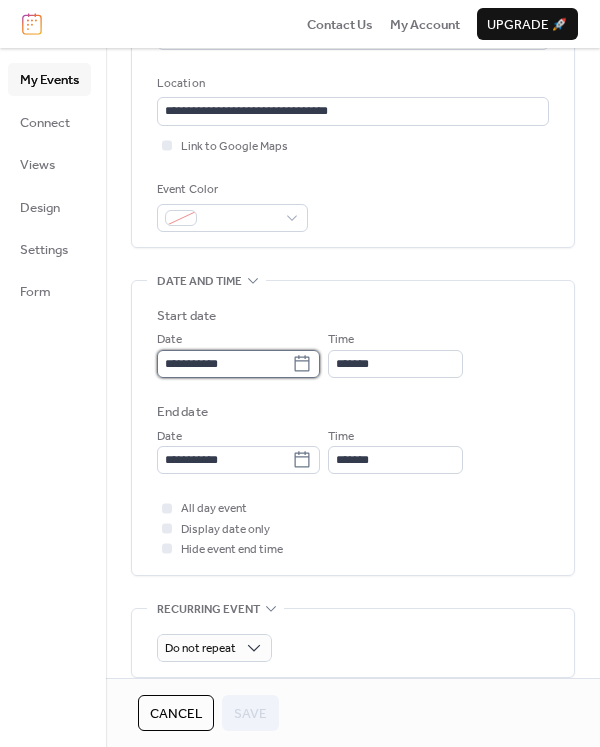 click on "**********" at bounding box center [224, 364] 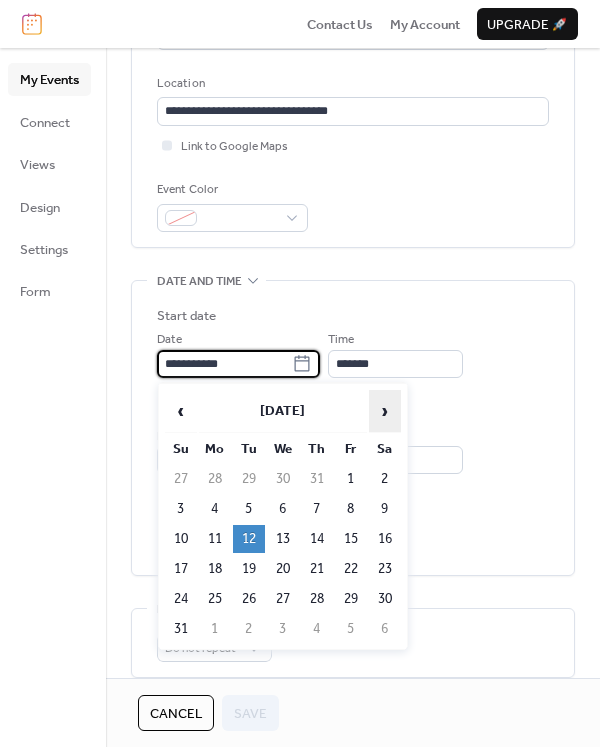 click on "›" at bounding box center [385, 411] 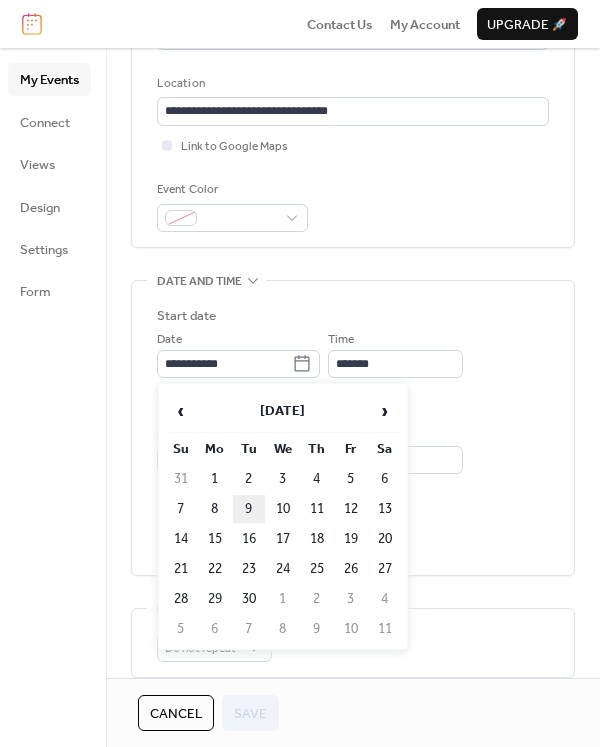 click on "9" at bounding box center (249, 509) 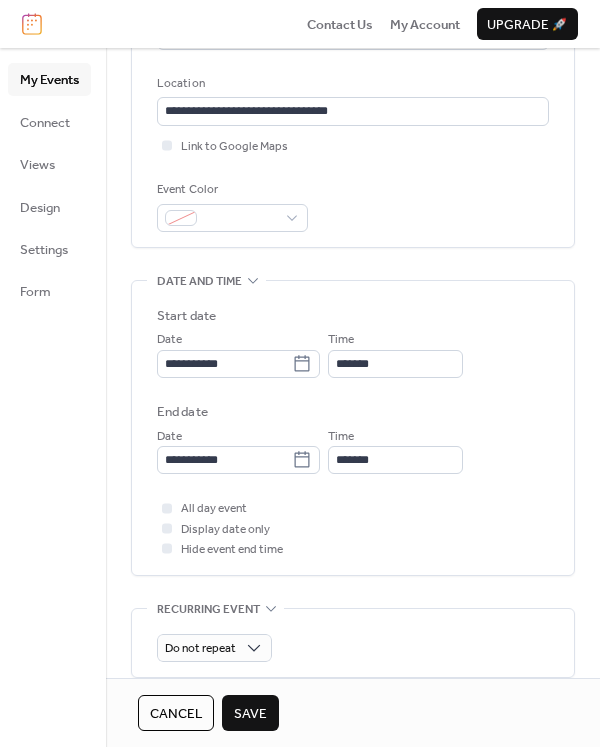 click on "Save" at bounding box center (250, 714) 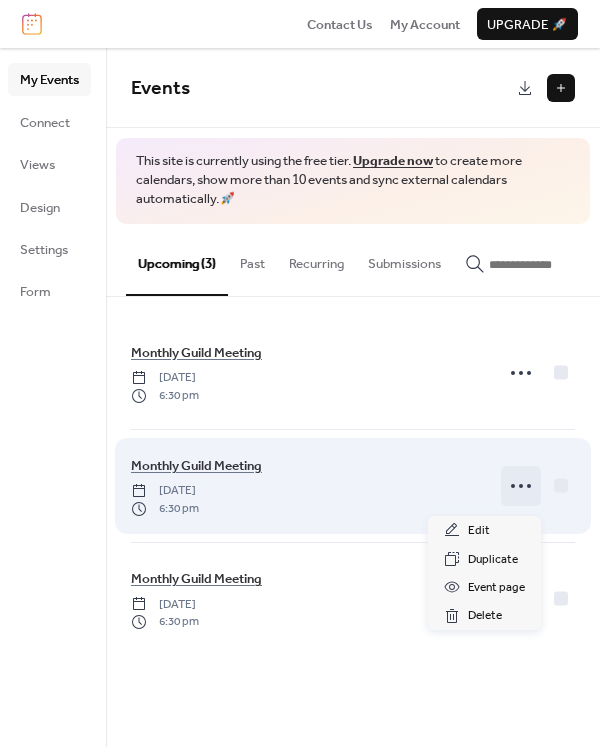 click 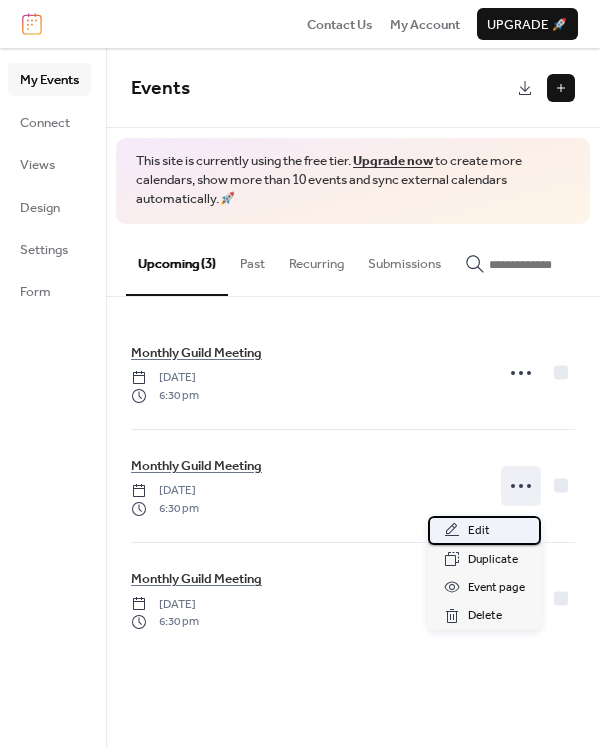 click on "Edit" at bounding box center [479, 531] 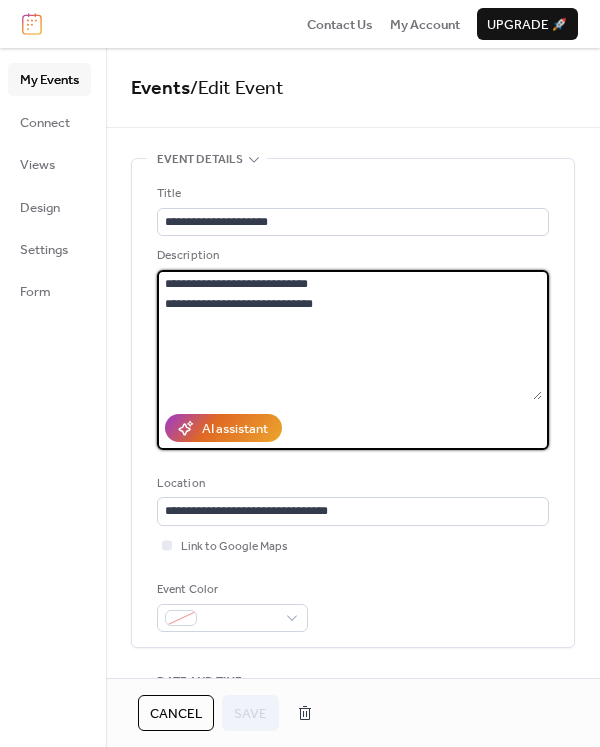 click on "**********" at bounding box center [349, 335] 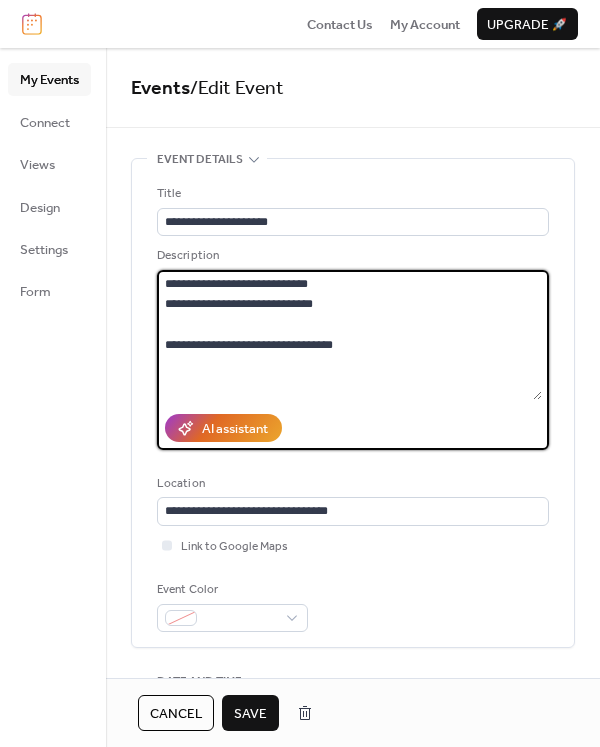 drag, startPoint x: 356, startPoint y: 347, endPoint x: 155, endPoint y: 344, distance: 201.02238 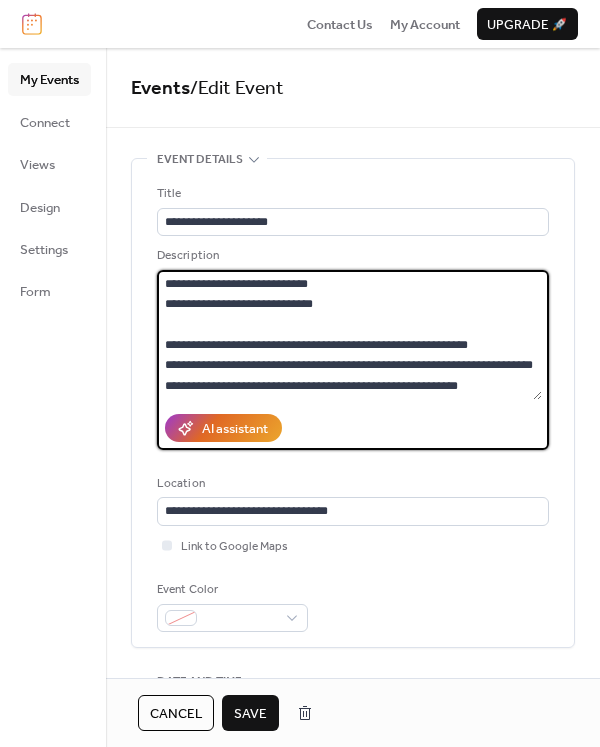 scroll, scrollTop: 18, scrollLeft: 0, axis: vertical 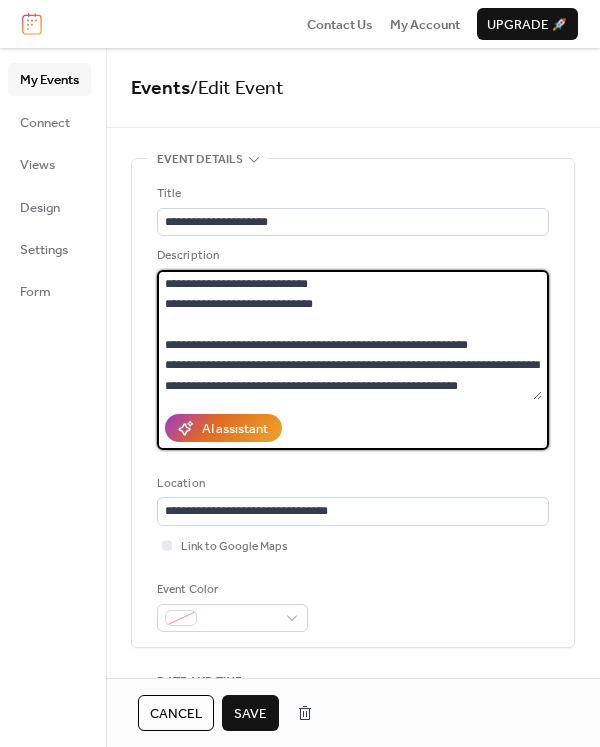 type on "**********" 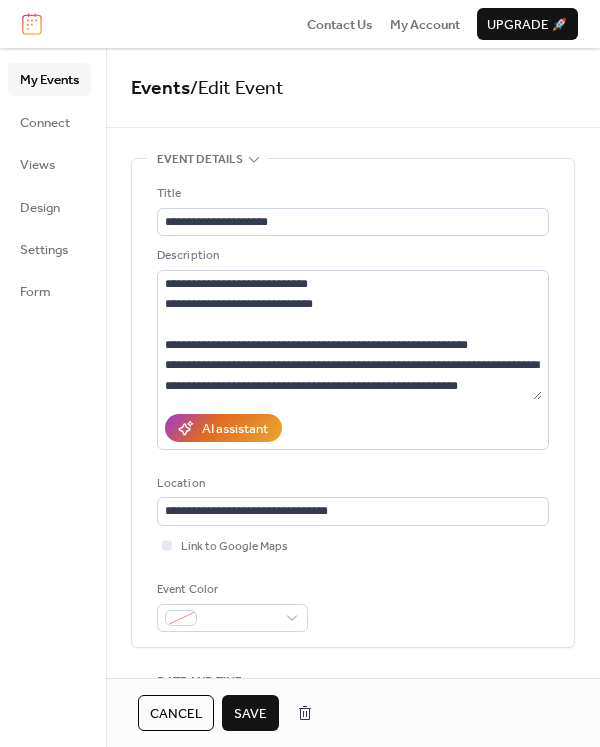 click on "Save" at bounding box center (250, 714) 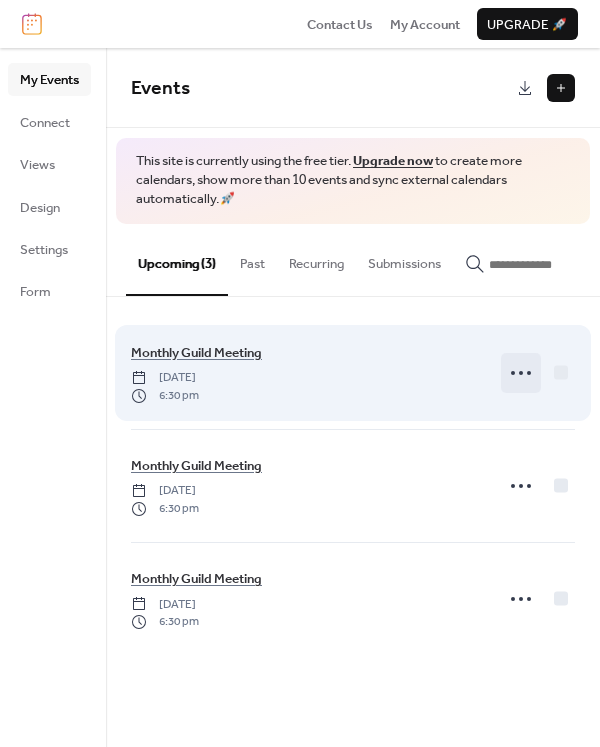 click 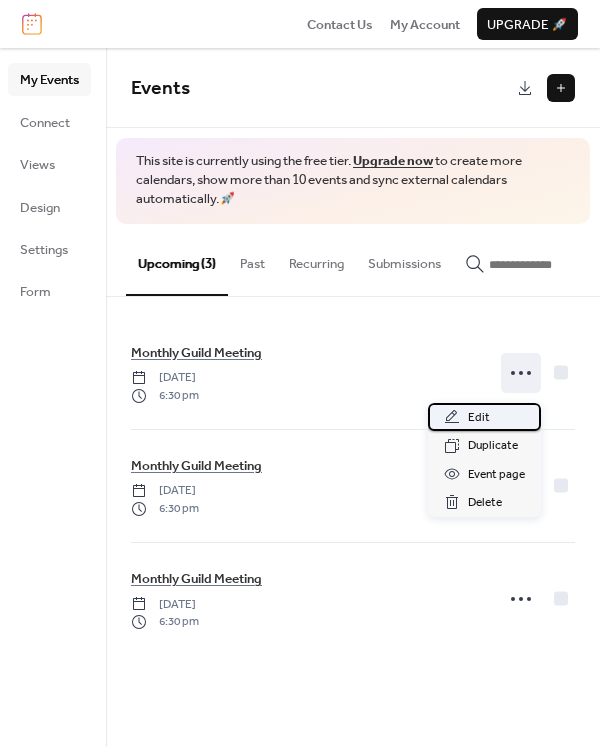 click on "Edit" at bounding box center [479, 418] 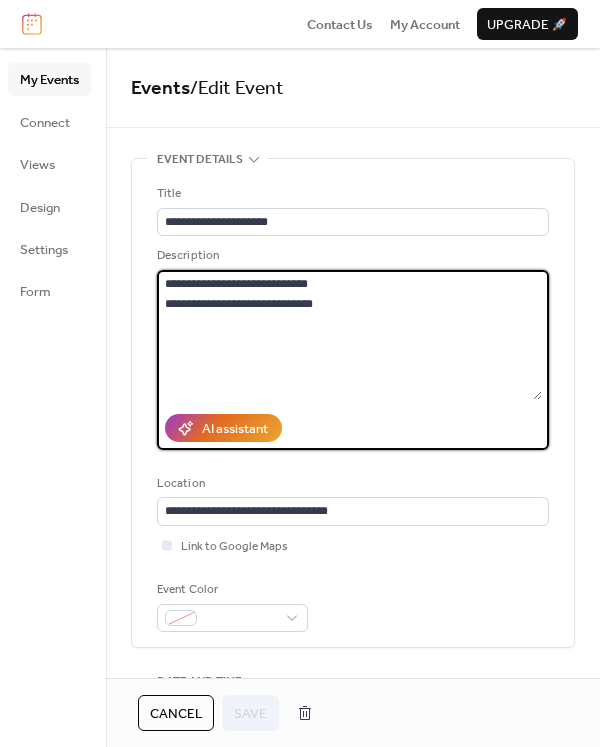click on "**********" at bounding box center [349, 335] 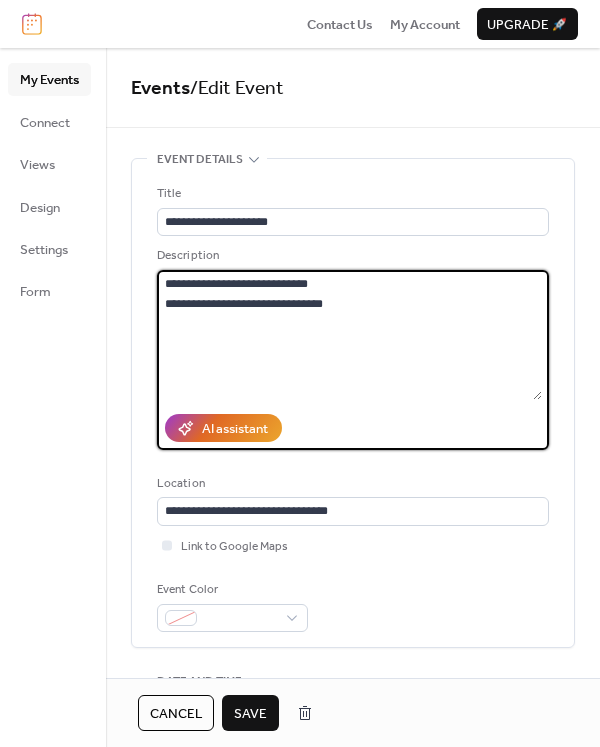 paste on "**********" 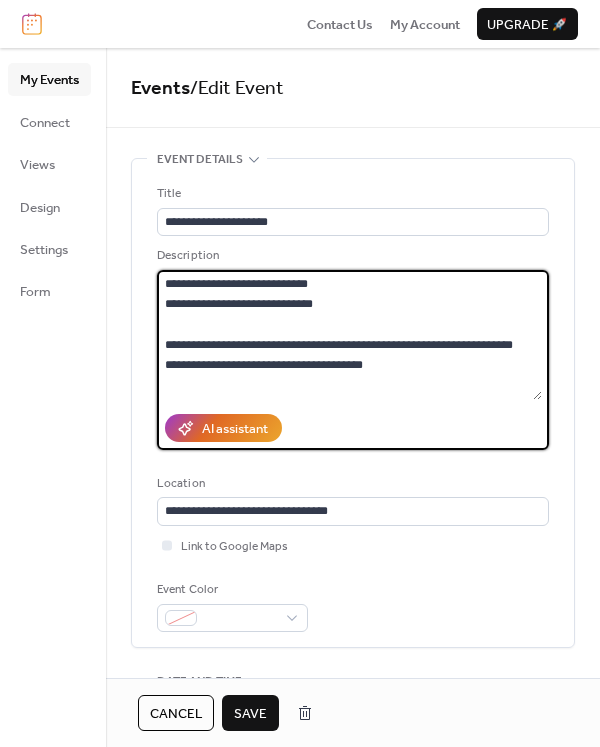 type on "**********" 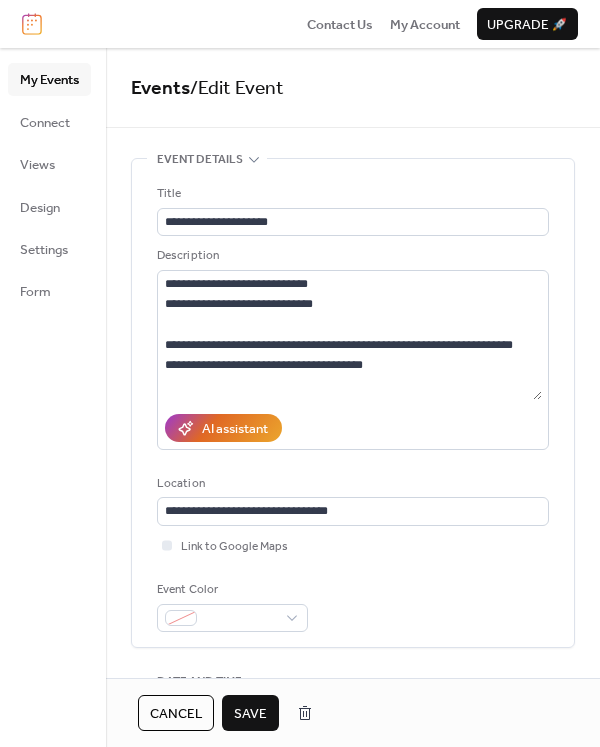 click on "Save" at bounding box center (250, 714) 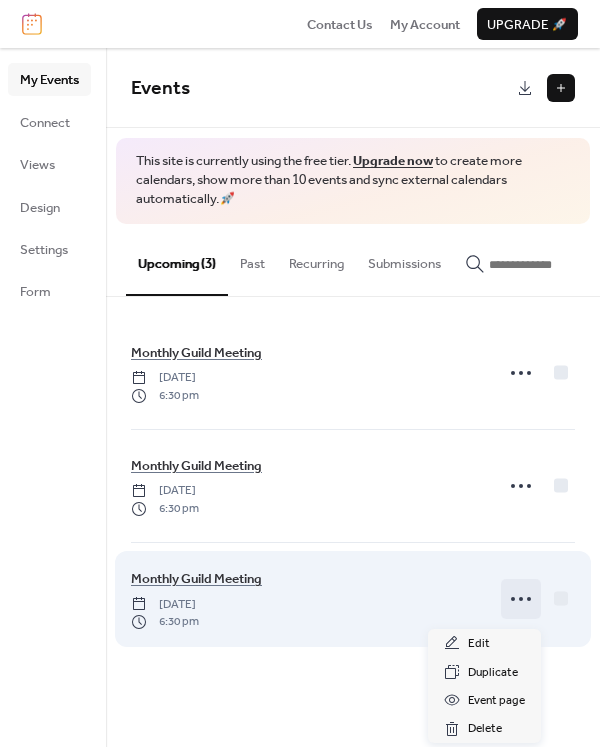 click 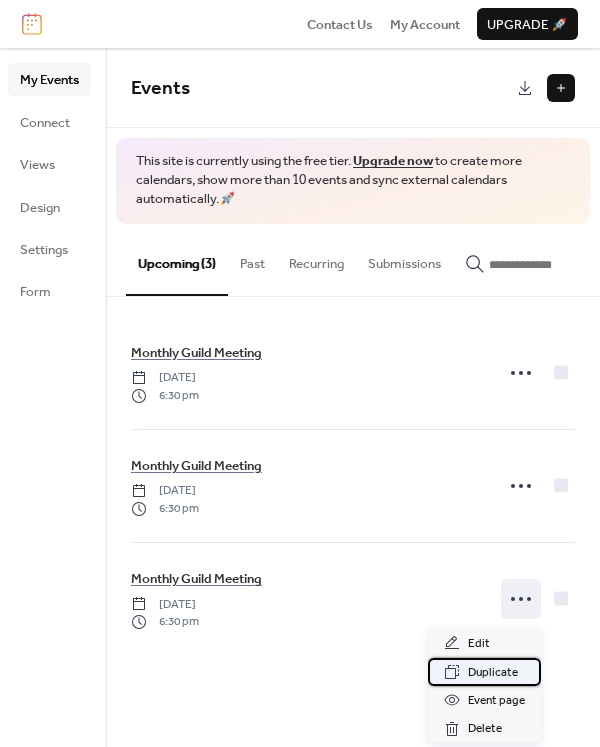 click on "Duplicate" at bounding box center [493, 673] 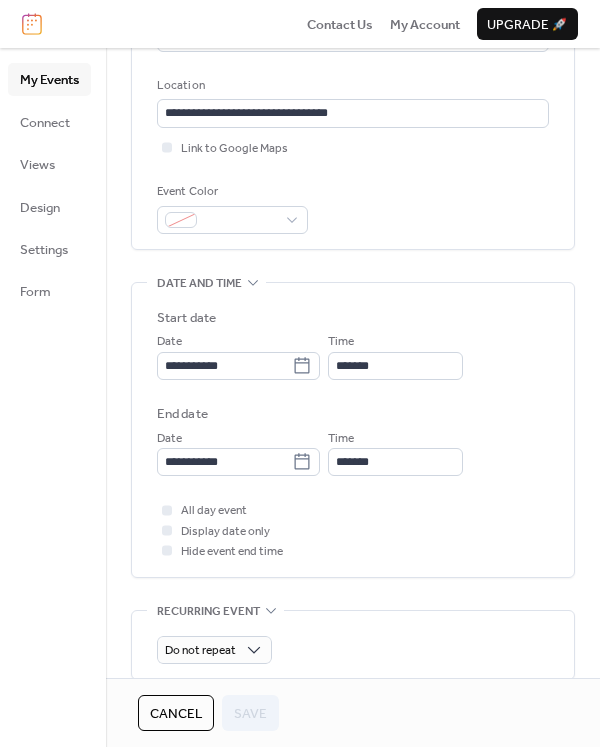 scroll, scrollTop: 400, scrollLeft: 0, axis: vertical 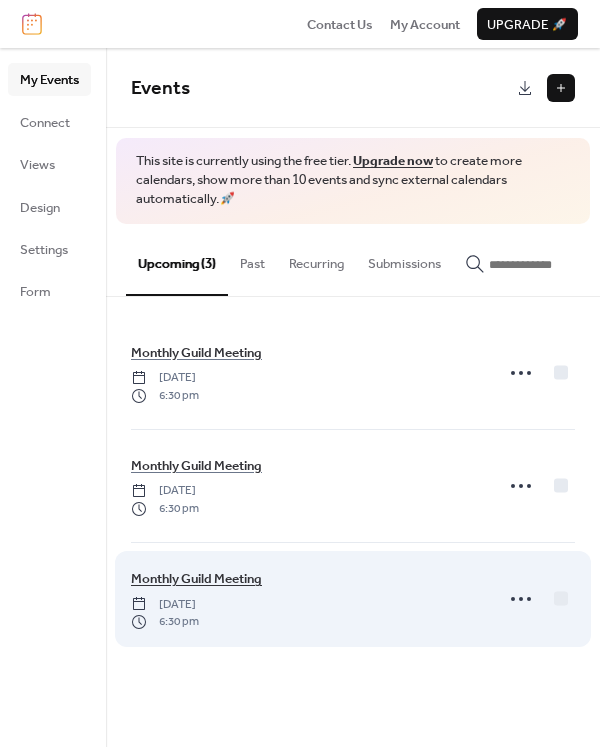 click on "Monthly Guild Meeting" at bounding box center (196, 579) 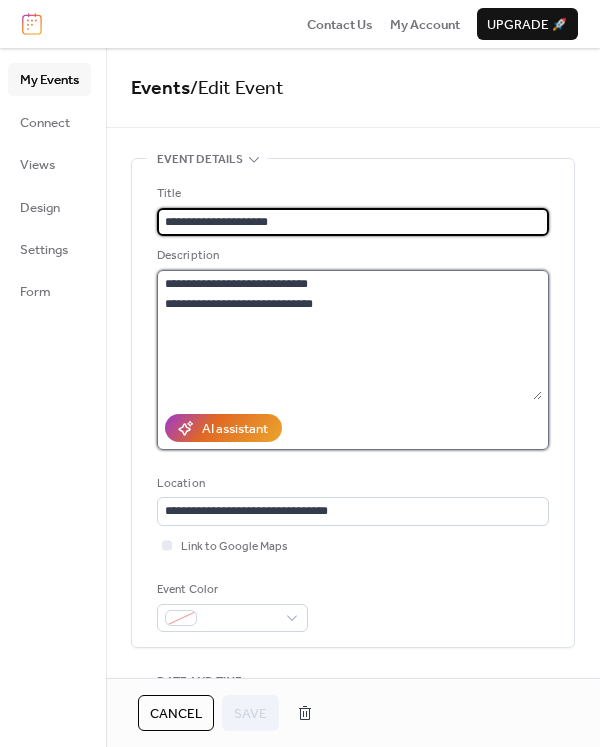 click on "**********" at bounding box center [349, 335] 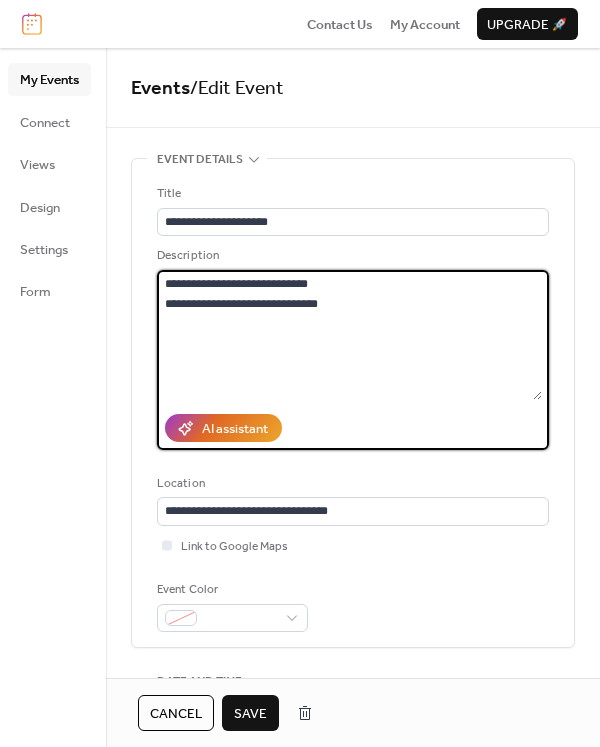 paste on "**********" 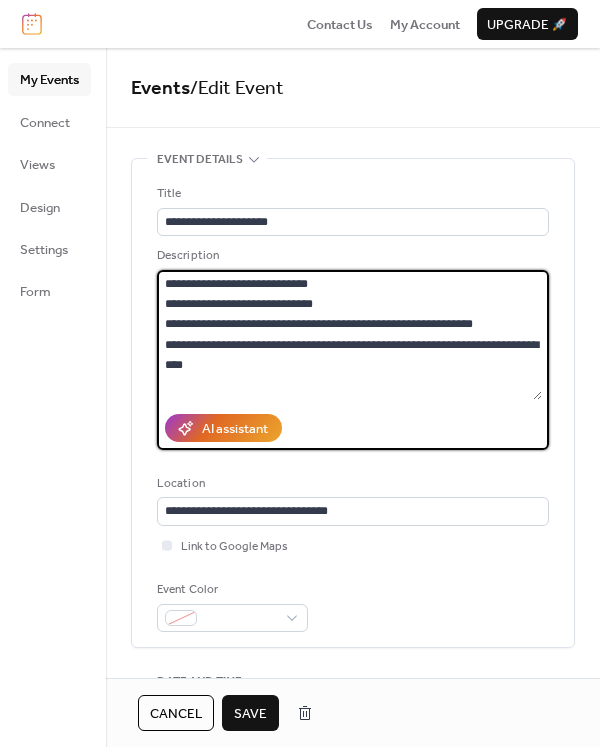 click on "**********" at bounding box center [349, 335] 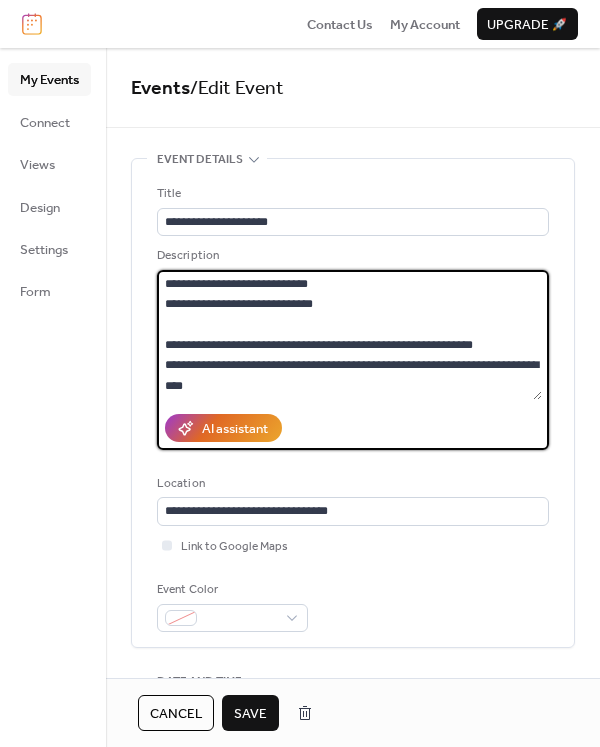 type on "**********" 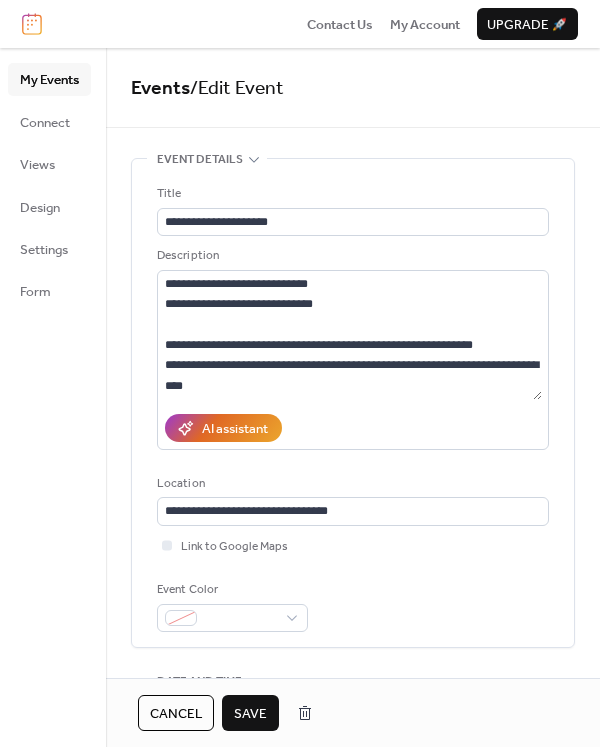 click on "Save" at bounding box center (250, 714) 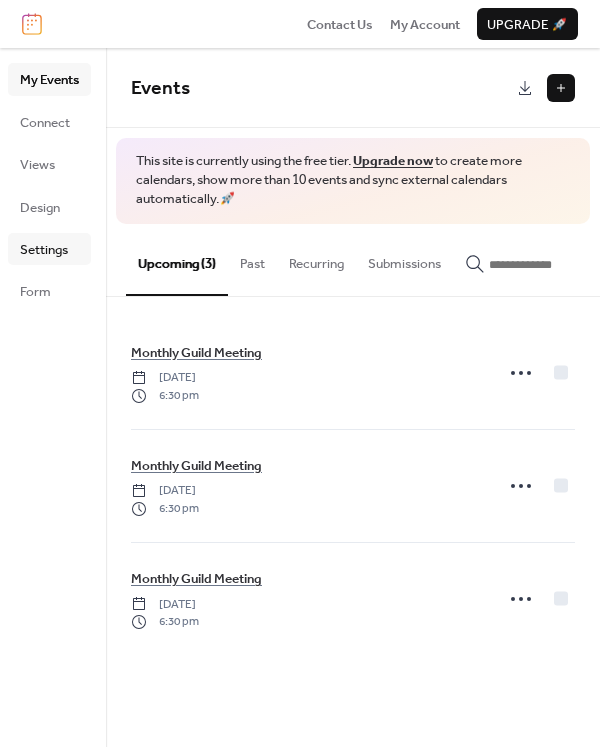 click on "Settings" at bounding box center (44, 250) 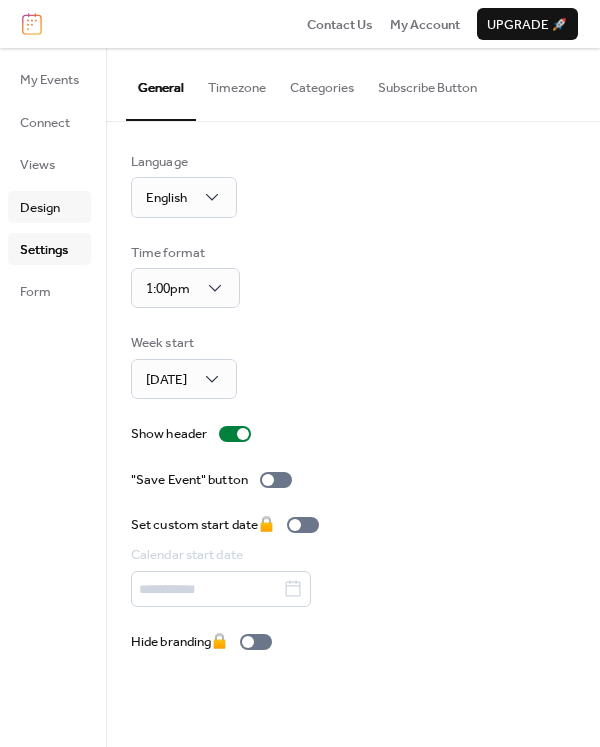 click on "Design" at bounding box center [49, 207] 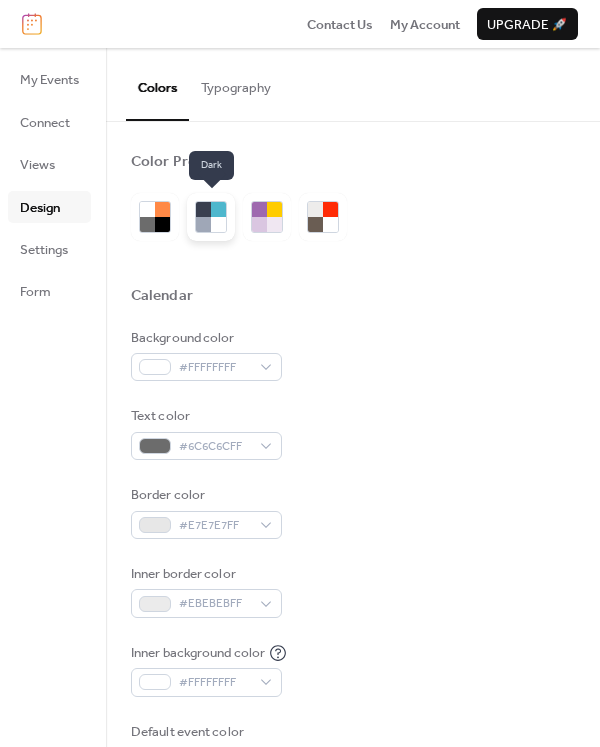 click at bounding box center (203, 209) 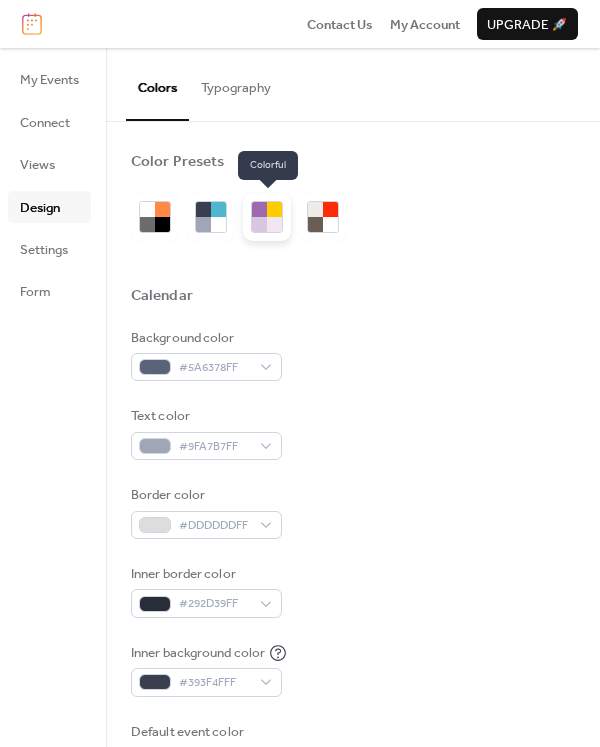 click at bounding box center (274, 224) 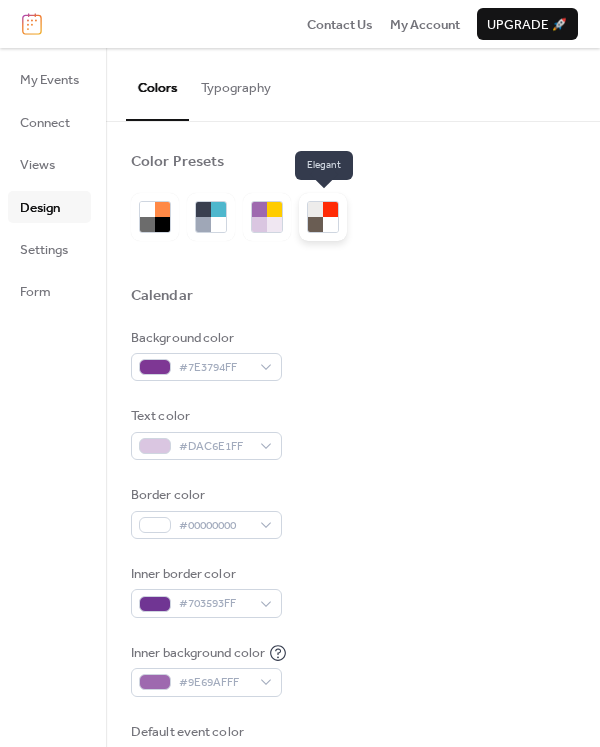 click at bounding box center (315, 224) 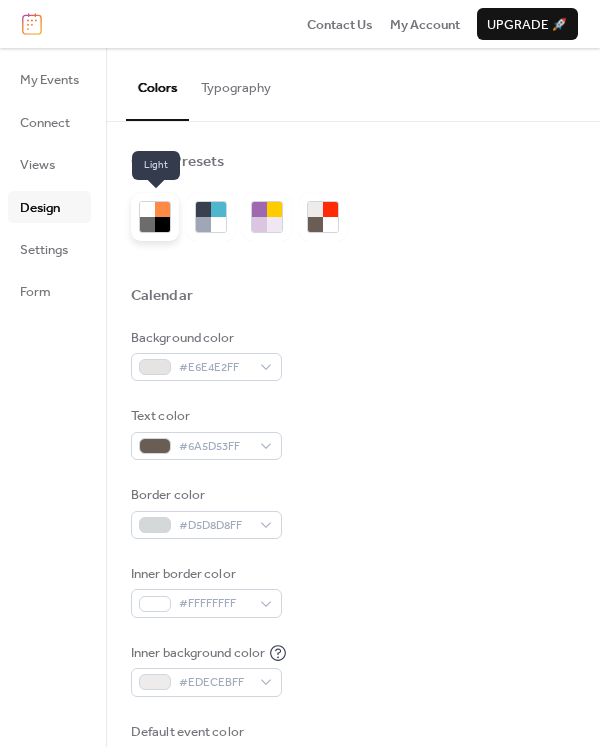 click at bounding box center (147, 224) 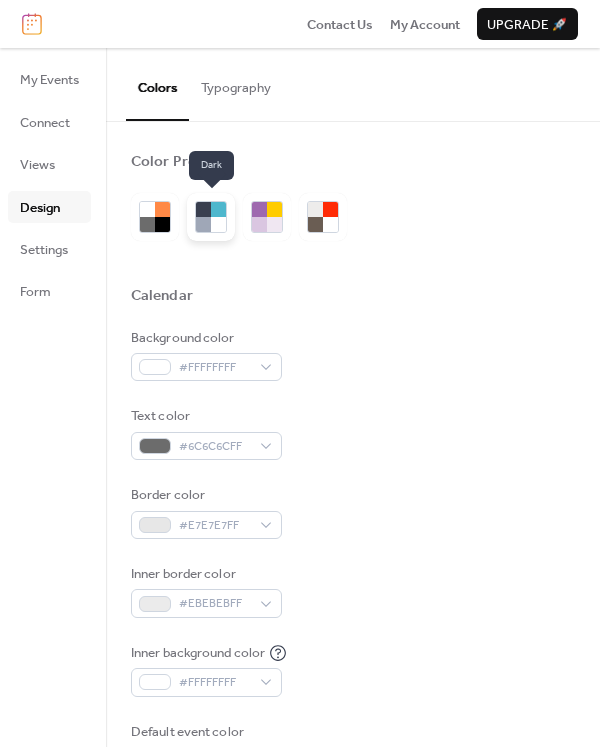 click at bounding box center [203, 224] 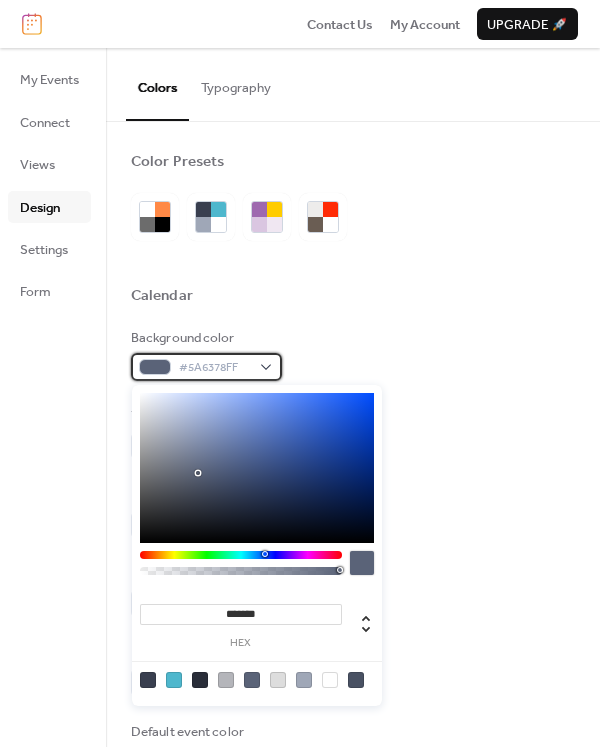 click on "#5A6378FF" at bounding box center [206, 367] 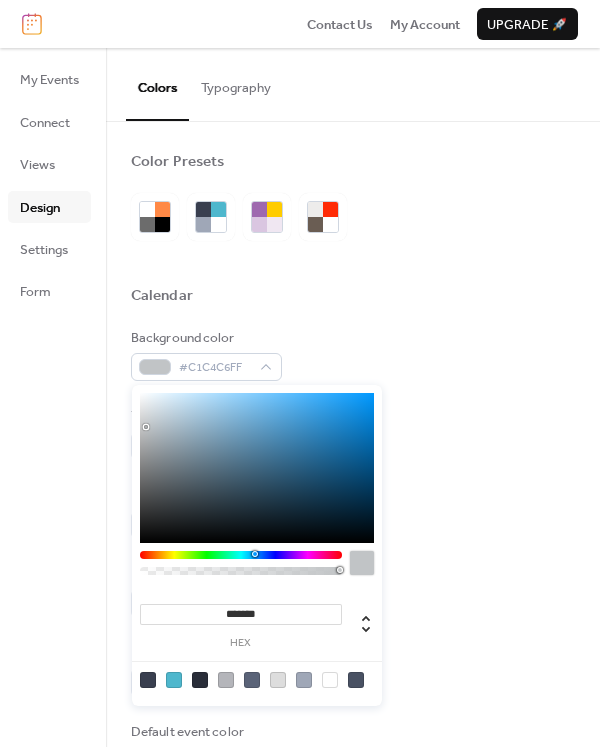 type on "*******" 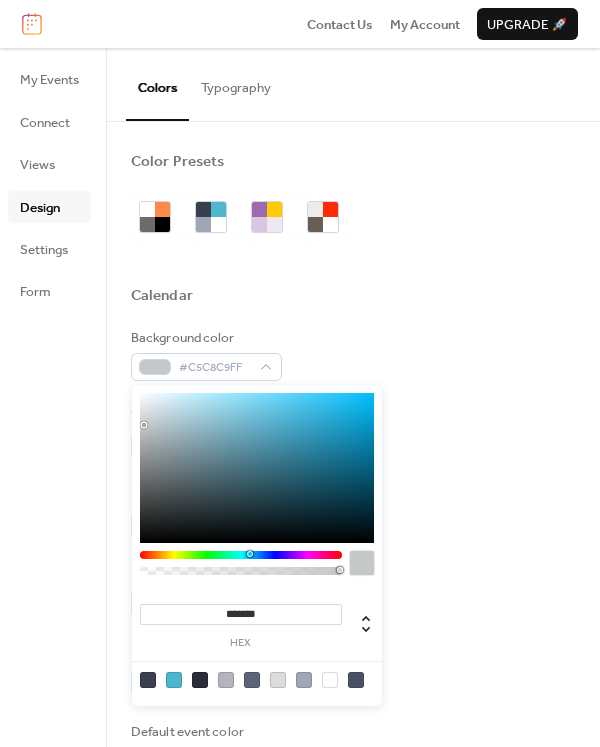 drag, startPoint x: 208, startPoint y: 463, endPoint x: 145, endPoint y: 425, distance: 73.57309 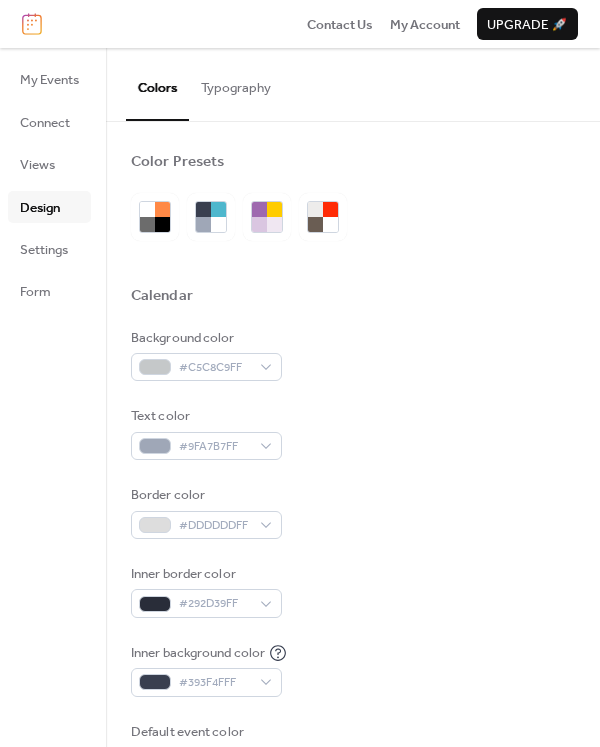 click at bounding box center (353, 217) 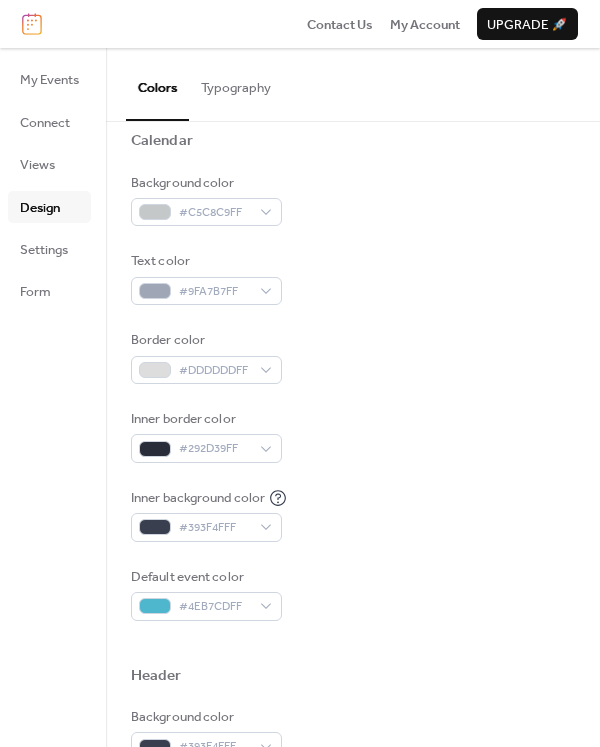 scroll, scrollTop: 200, scrollLeft: 0, axis: vertical 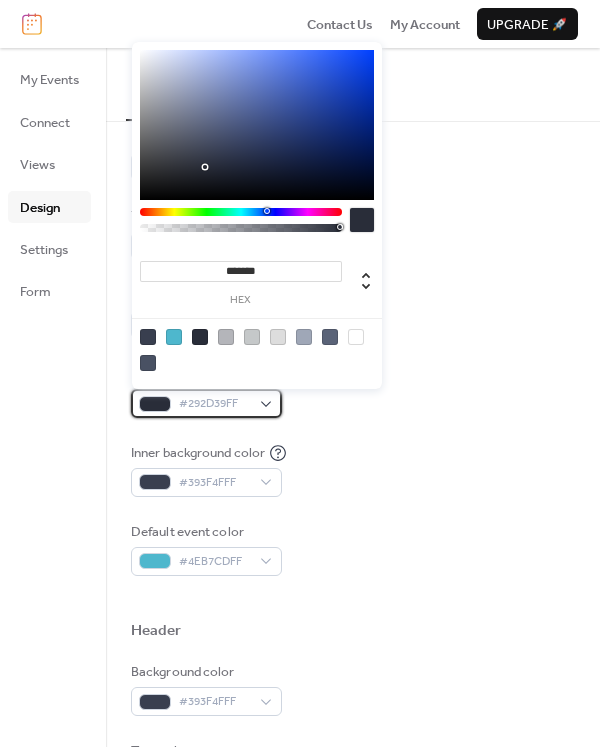 click on "#292D39FF" at bounding box center (214, 404) 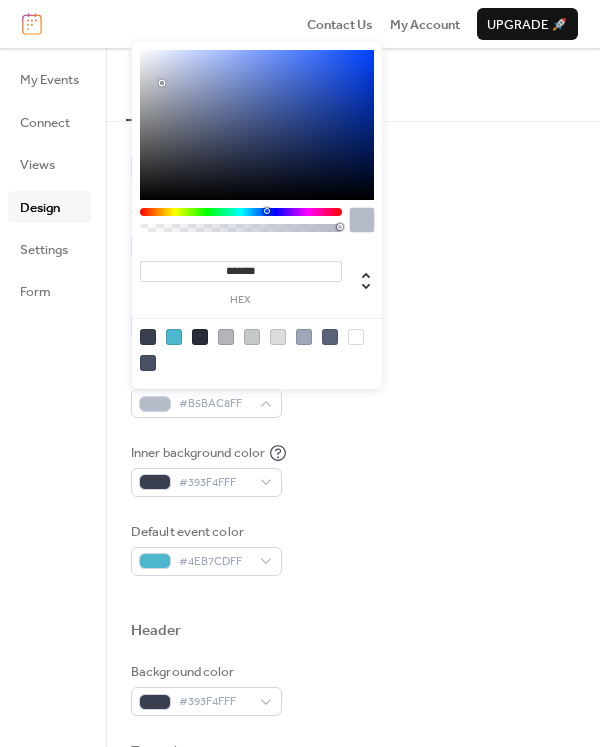 type on "*******" 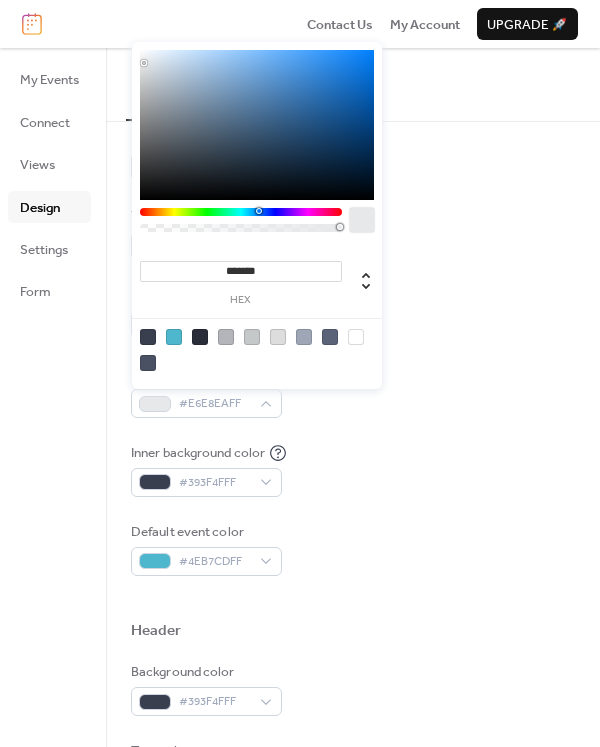 drag, startPoint x: 224, startPoint y: 170, endPoint x: 143, endPoint y: 63, distance: 134.20134 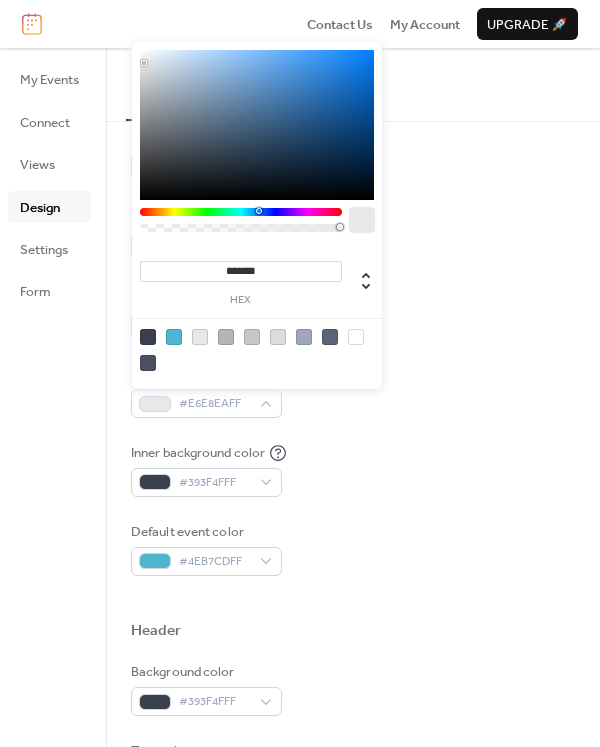 click on "Default event color #4EB7CDFF" at bounding box center [353, 549] 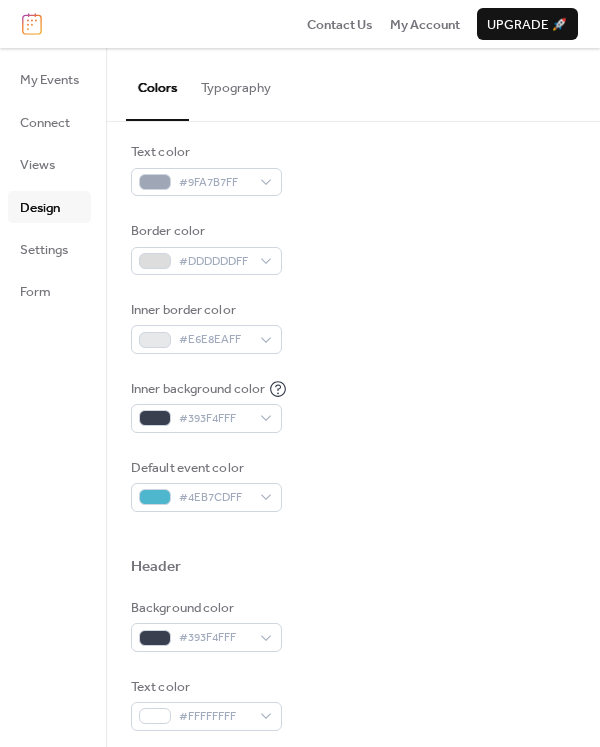 scroll, scrollTop: 300, scrollLeft: 0, axis: vertical 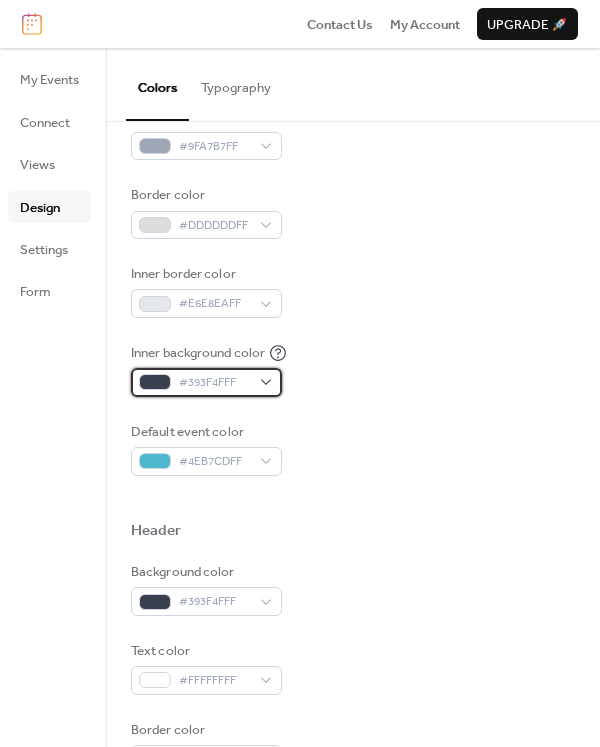 click on "#393F4FFF" at bounding box center [214, 383] 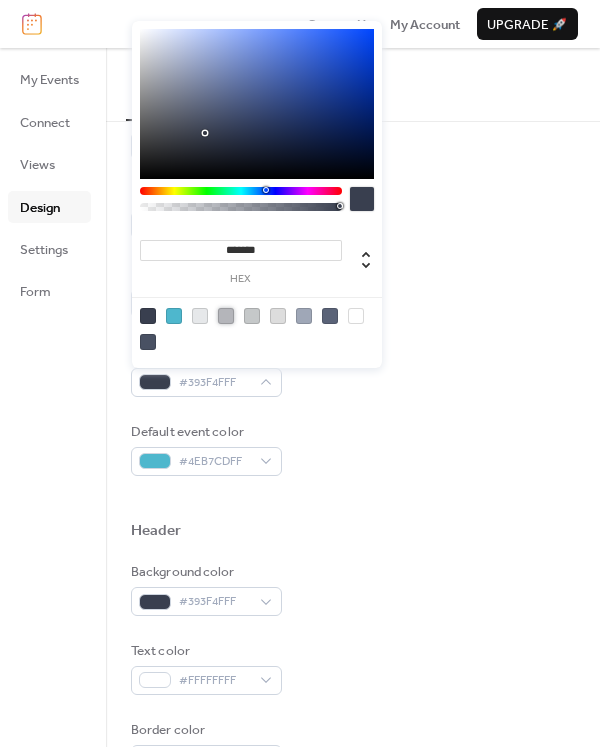 click at bounding box center [226, 316] 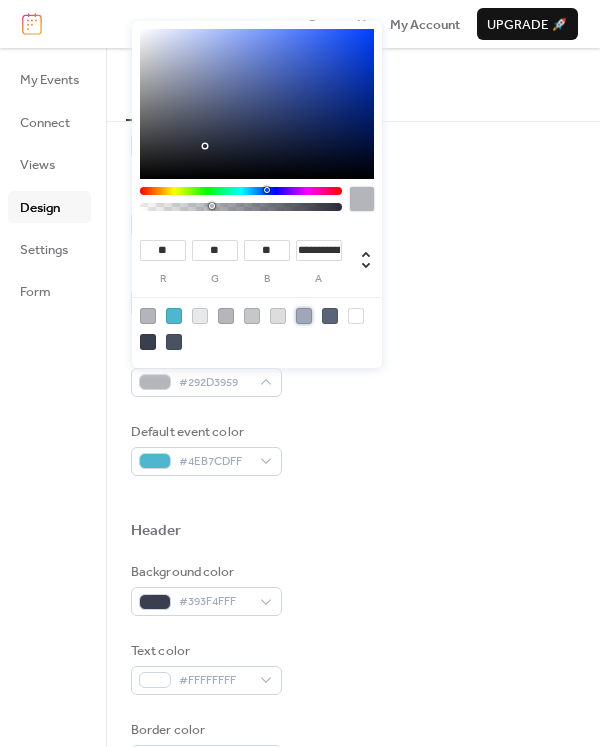 click at bounding box center (304, 316) 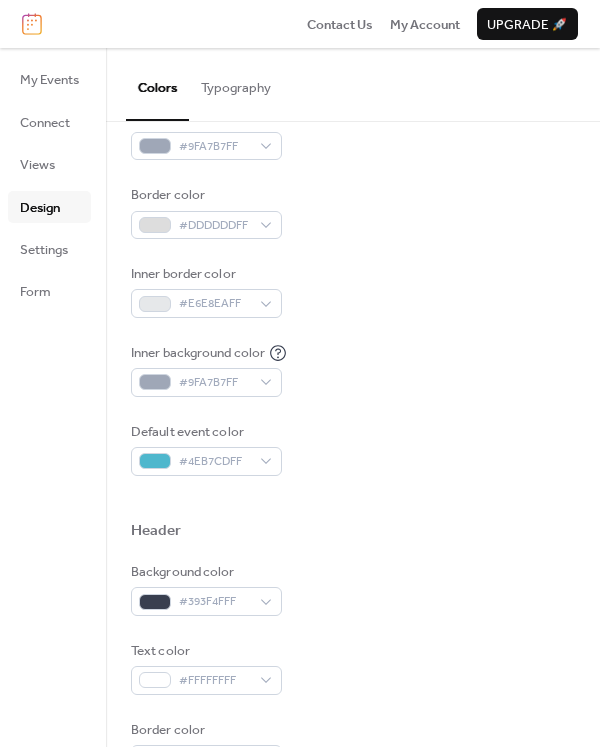 click on "Background color #C5C8C9FF Text color #9FA7B7FF Border color #DDDDDDFF Inner border color #E6E8EAFF Inner background color #9FA7B7FF Default event color #4EB7CDFF" at bounding box center [353, 252] 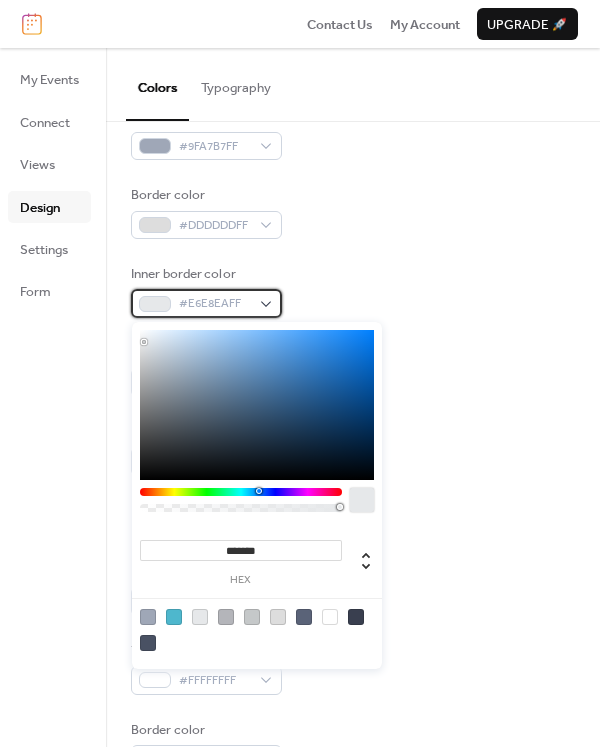 click on "#E6E8EAFF" at bounding box center [214, 304] 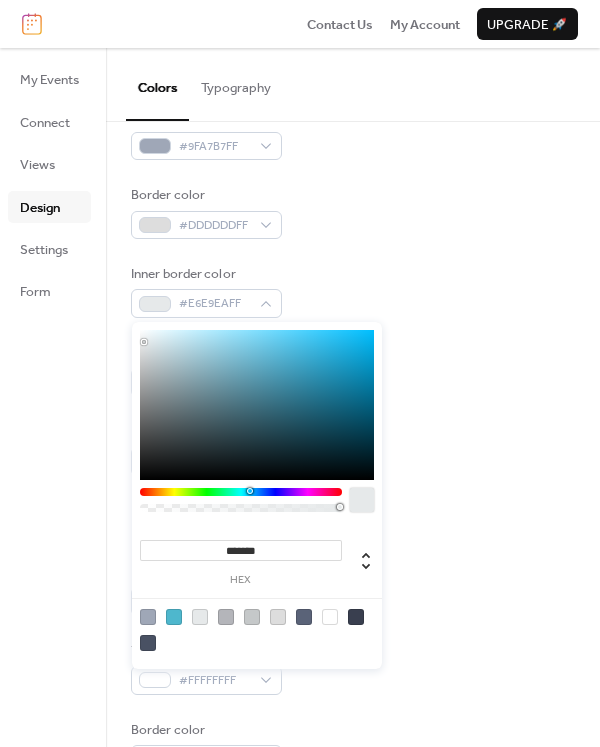 drag, startPoint x: 281, startPoint y: 490, endPoint x: 249, endPoint y: 493, distance: 32.140316 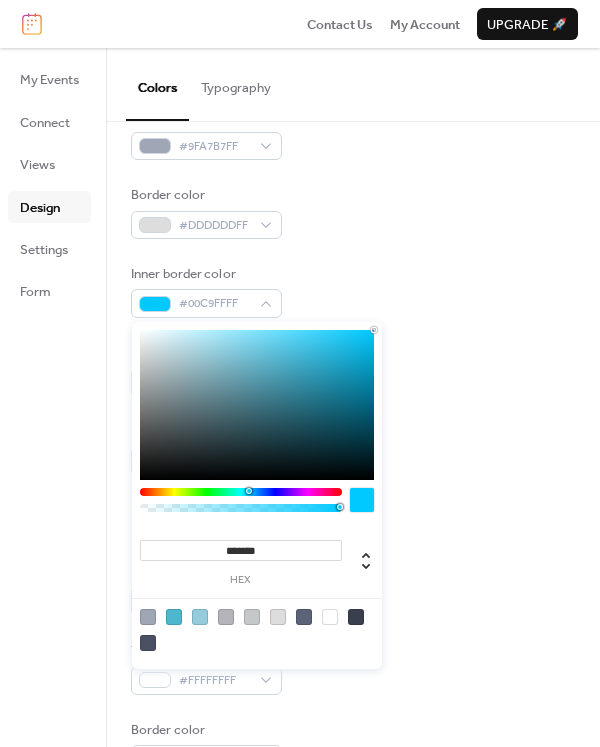 drag, startPoint x: 228, startPoint y: 386, endPoint x: 391, endPoint y: 330, distance: 172.35138 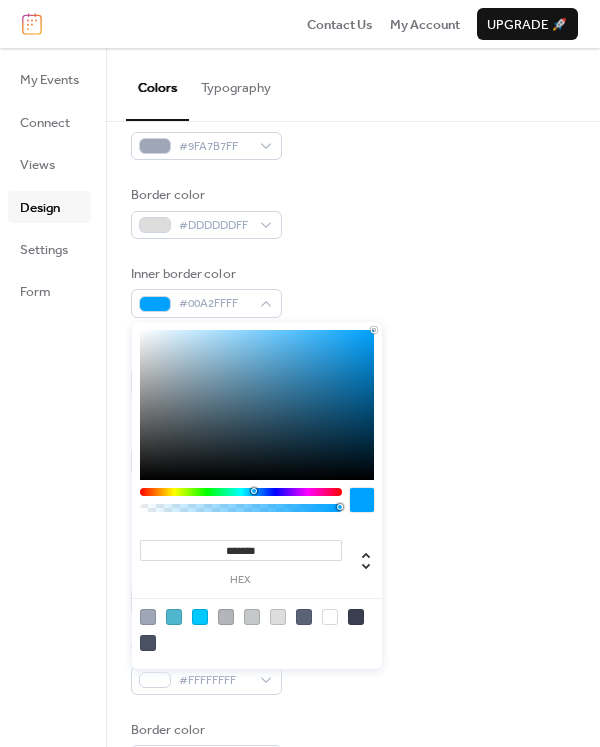 click at bounding box center (256, 491) 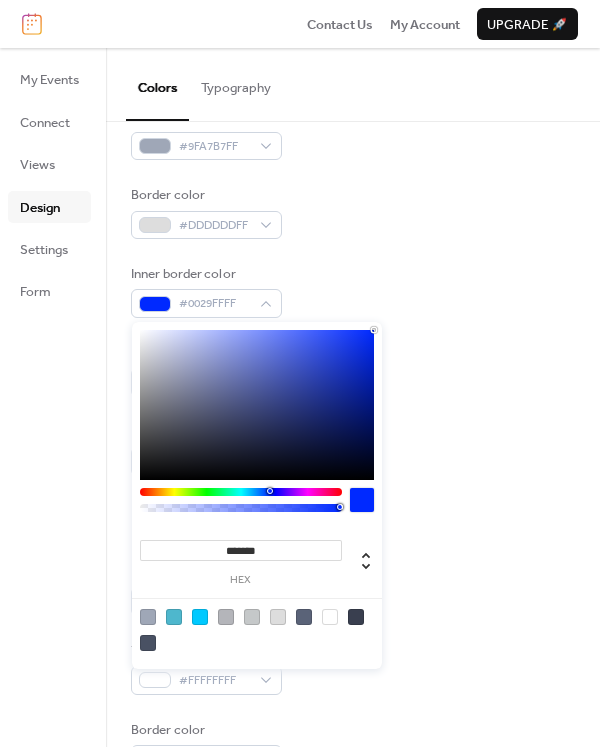 click at bounding box center (241, 492) 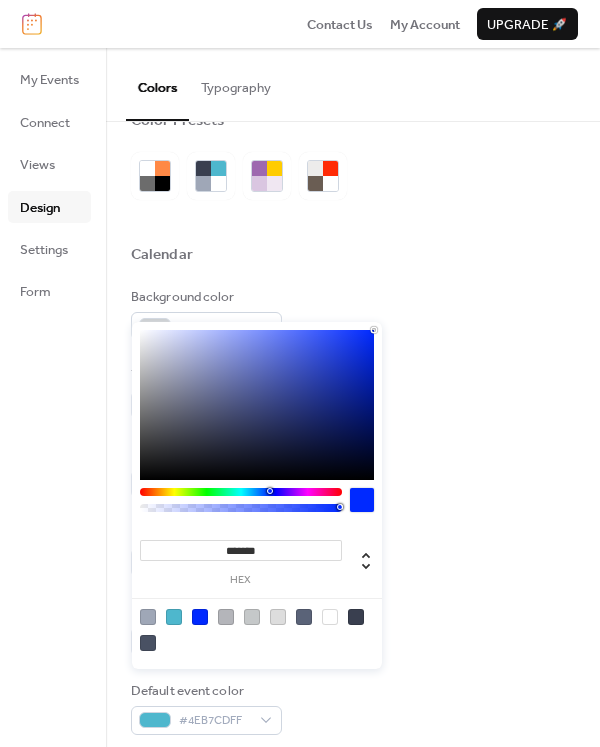 scroll, scrollTop: 0, scrollLeft: 0, axis: both 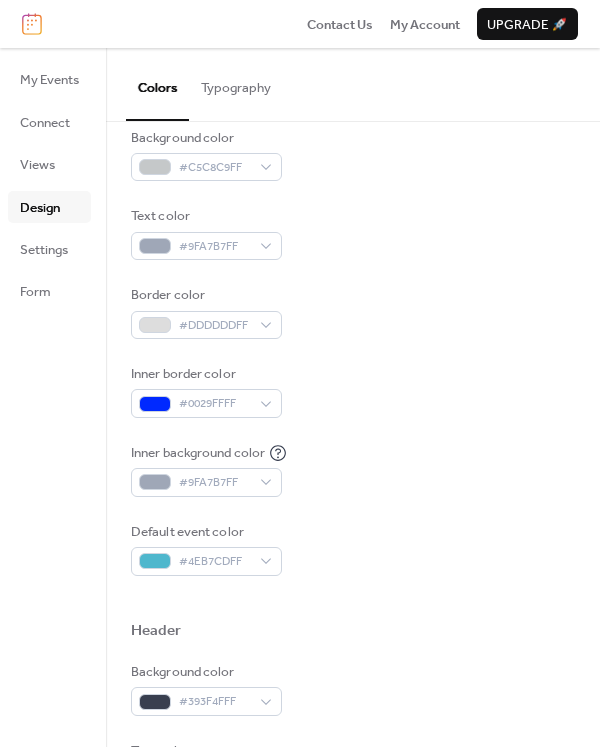 click on "Text color #9FA7B7FF" at bounding box center [353, 233] 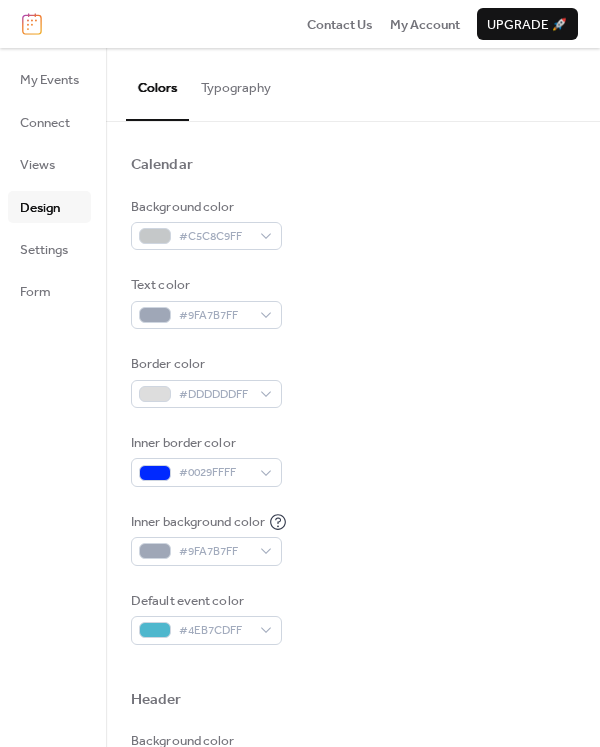 scroll, scrollTop: 100, scrollLeft: 0, axis: vertical 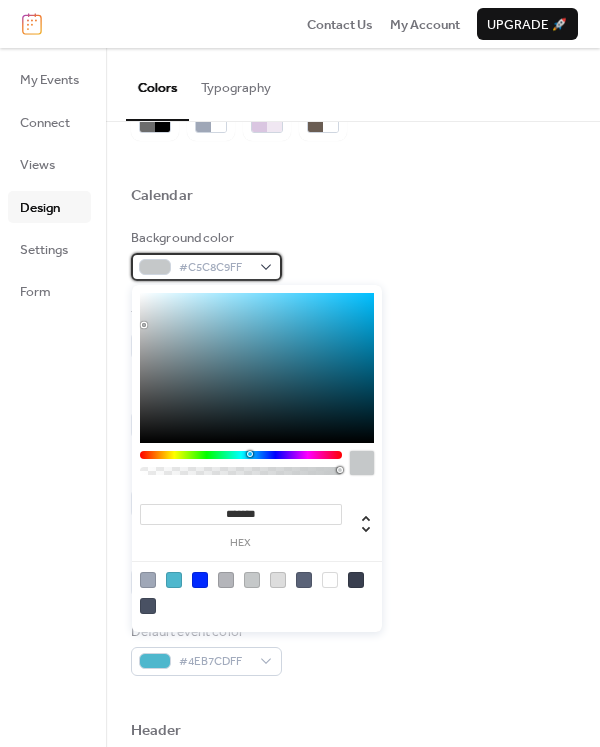 click on "#C5C8C9FF" at bounding box center [206, 267] 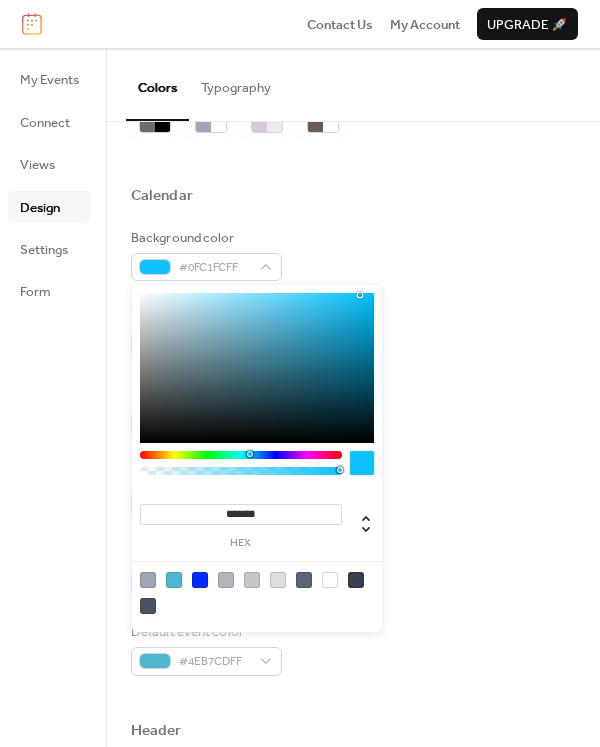 type on "*******" 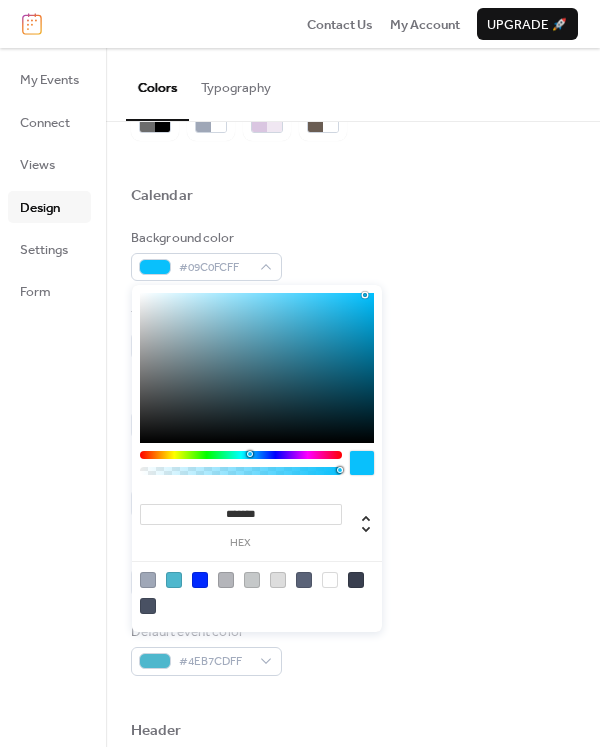 drag, startPoint x: 231, startPoint y: 339, endPoint x: 365, endPoint y: 295, distance: 141.039 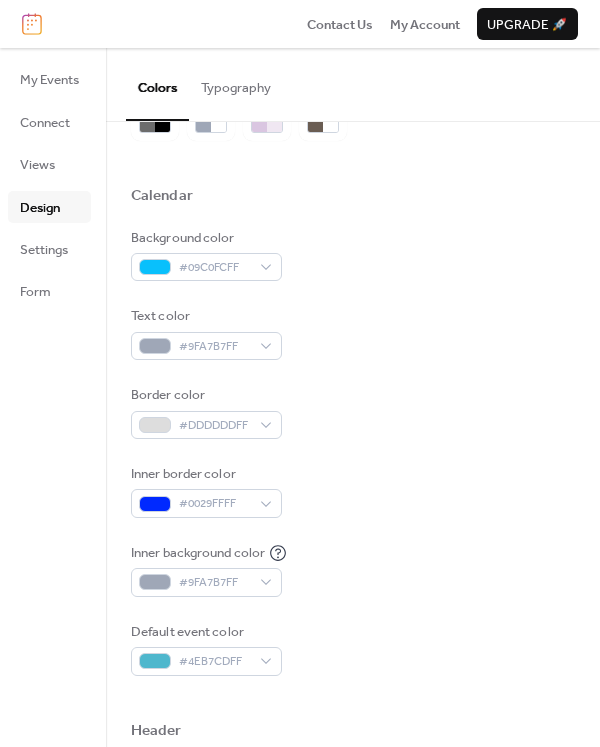 click on "Calendar" at bounding box center (353, 198) 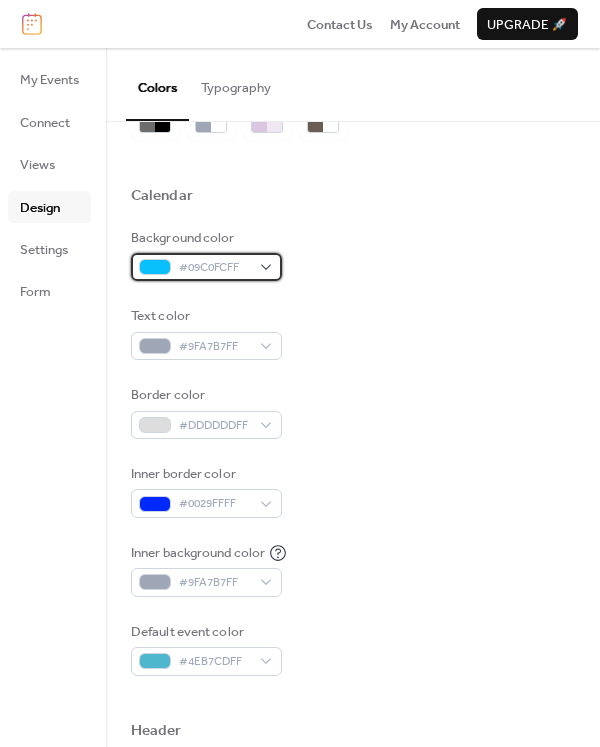 click on "#09C0FCFF" at bounding box center [214, 268] 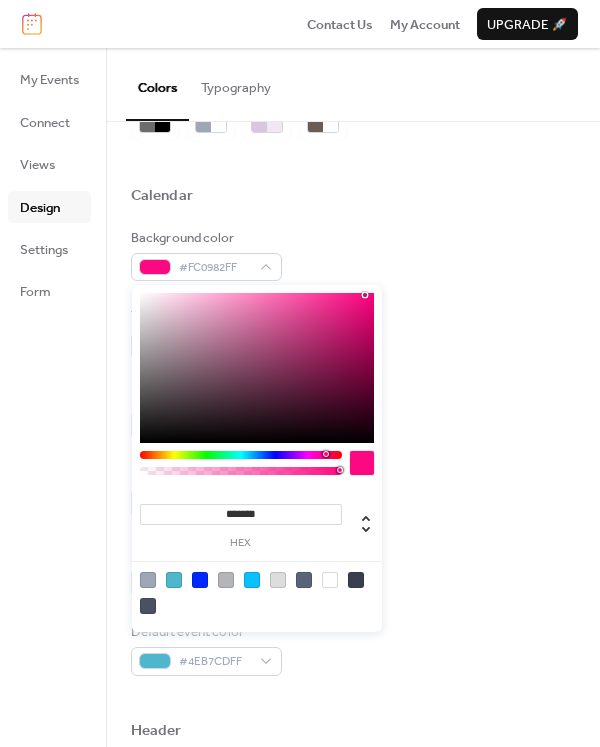 drag, startPoint x: 249, startPoint y: 457, endPoint x: 283, endPoint y: 374, distance: 89.693924 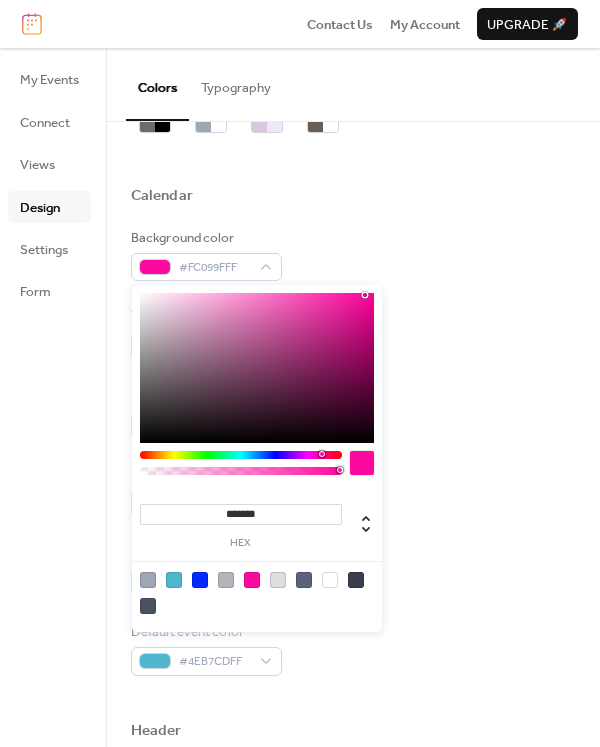 drag, startPoint x: 166, startPoint y: 286, endPoint x: 150, endPoint y: 309, distance: 28.01785 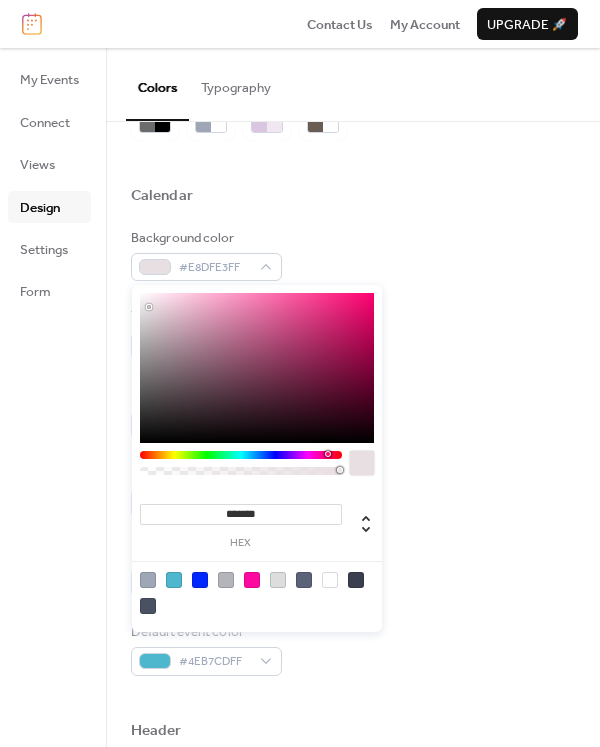 type on "*******" 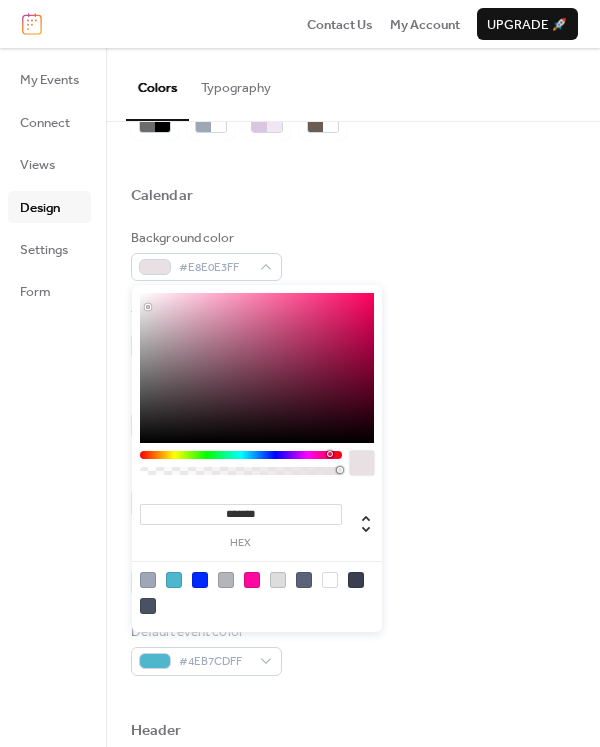 click at bounding box center [257, 368] 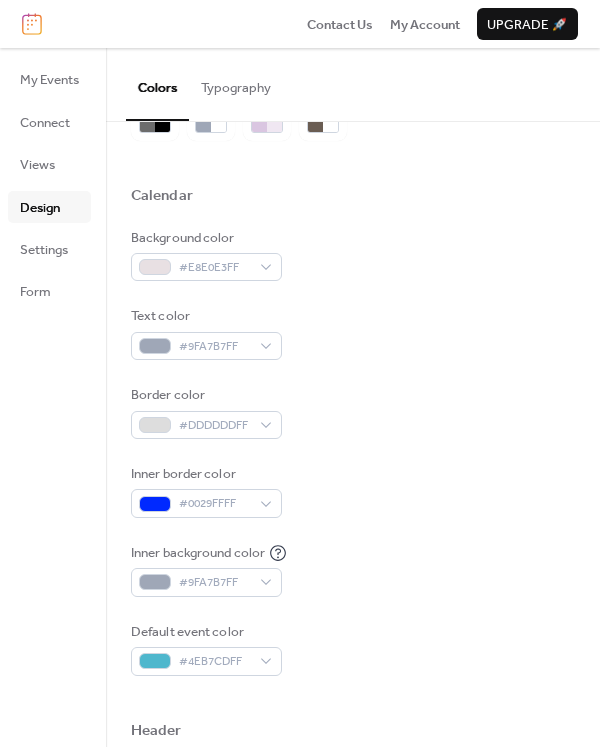 click on "Background color #E8E0E3FF" at bounding box center [353, 255] 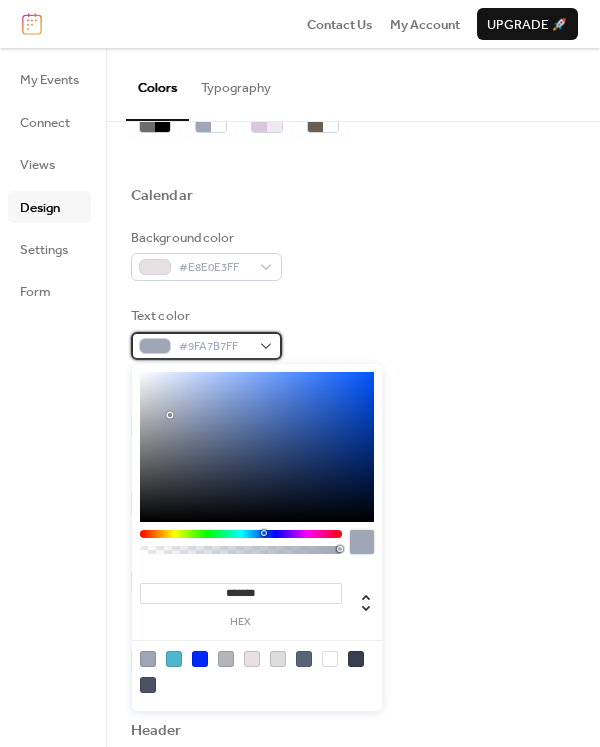 click on "#9FA7B7FF" at bounding box center (206, 346) 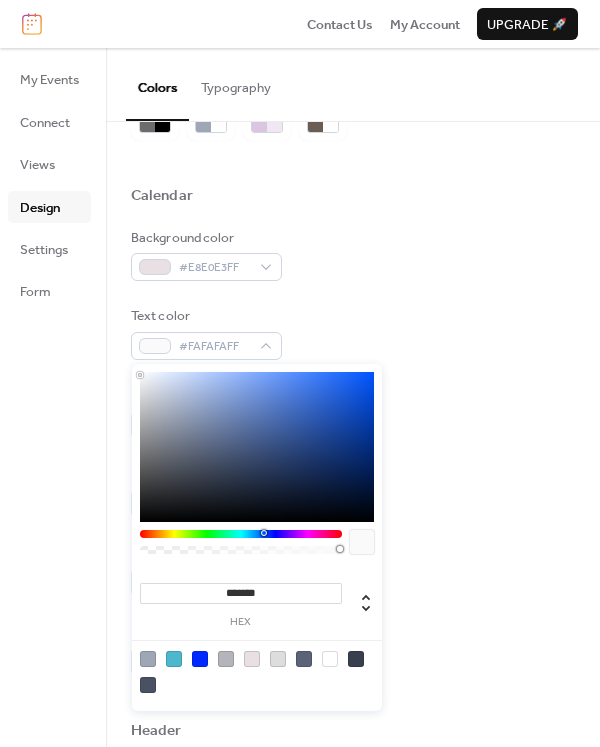 type on "*******" 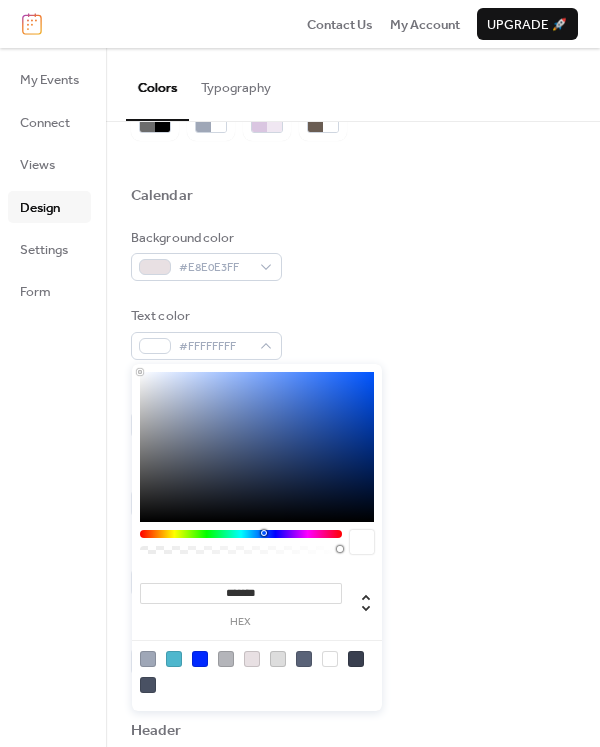 drag, startPoint x: 169, startPoint y: 415, endPoint x: 122, endPoint y: 360, distance: 72.34639 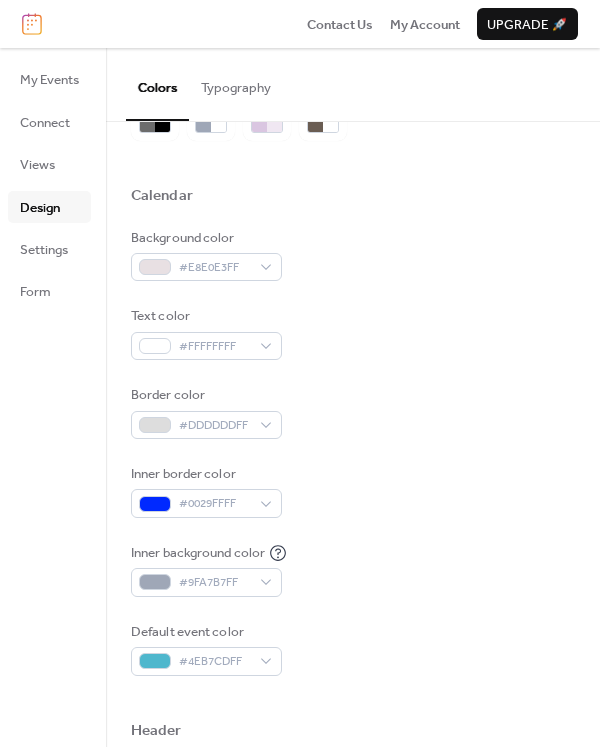click on "Background color #E8E0E3FF Text color #FFFFFFFF Border color #DDDDDDFF Inner border color #0029FFFF Inner background color #9FA7B7FF Default event color #4EB7CDFF" at bounding box center [353, 452] 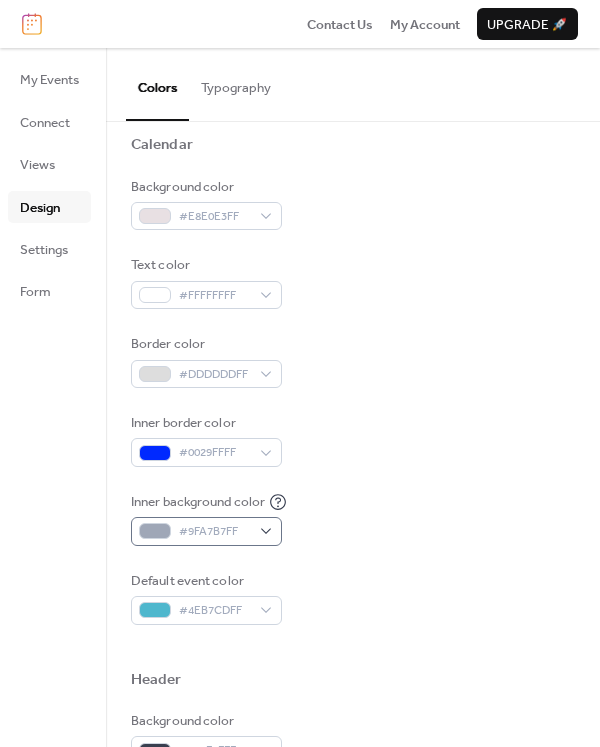 scroll, scrollTop: 200, scrollLeft: 0, axis: vertical 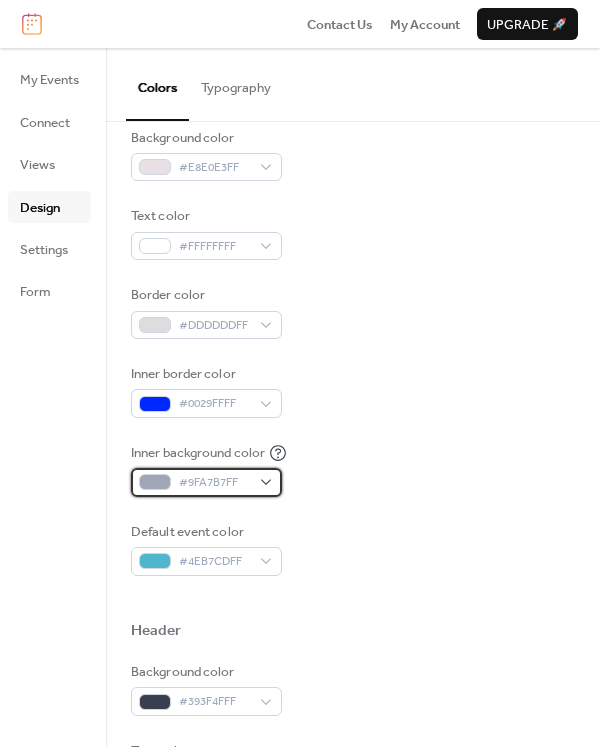 click on "#9FA7B7FF" at bounding box center (214, 483) 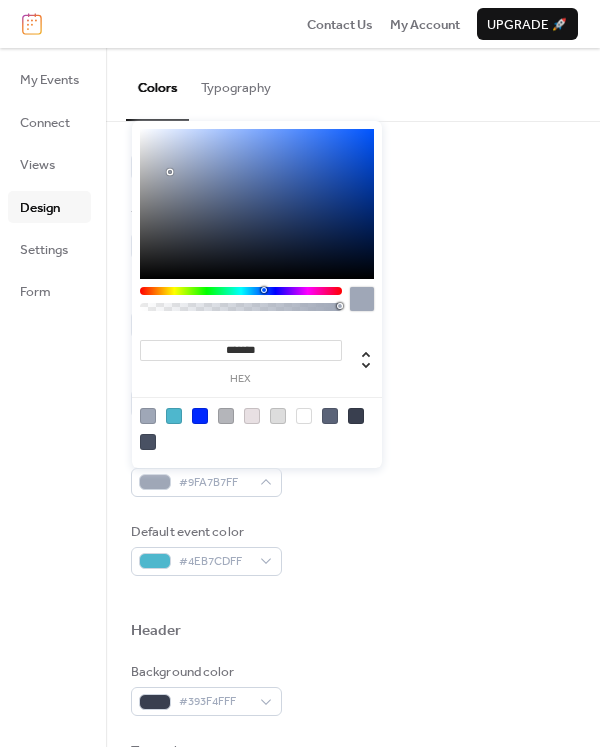 click at bounding box center (304, 416) 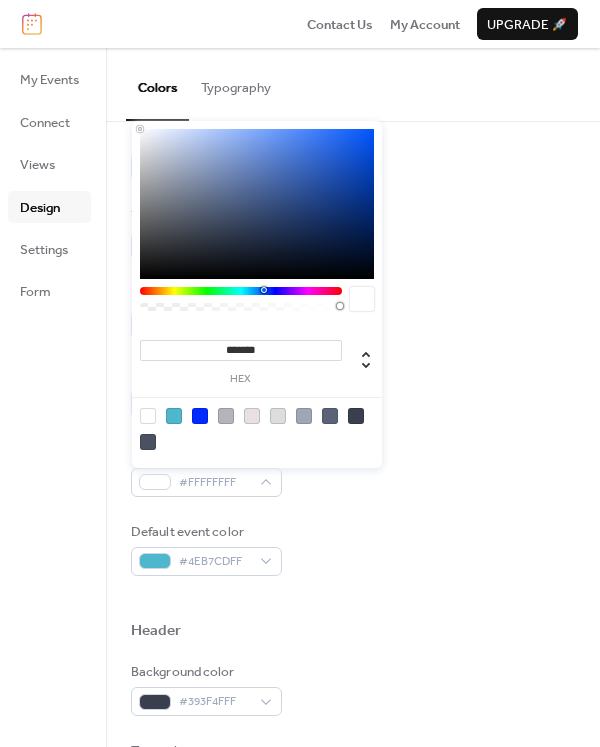 click at bounding box center (257, 428) 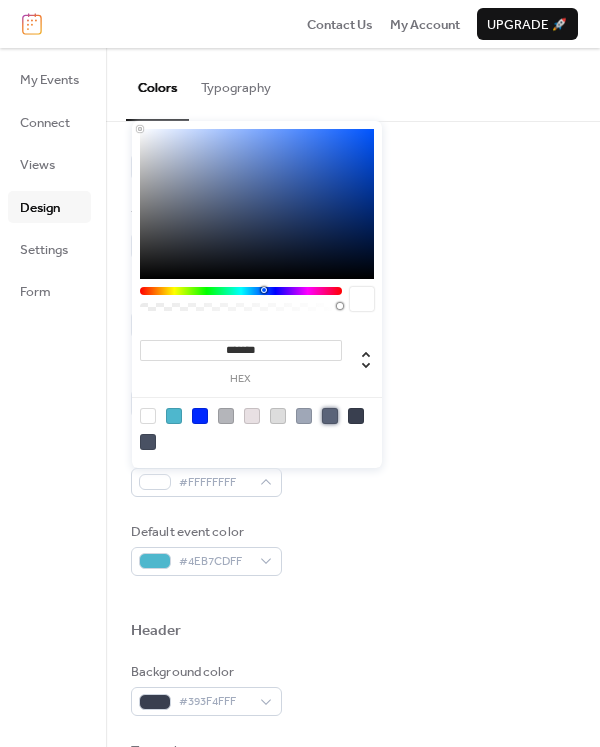 click at bounding box center [330, 416] 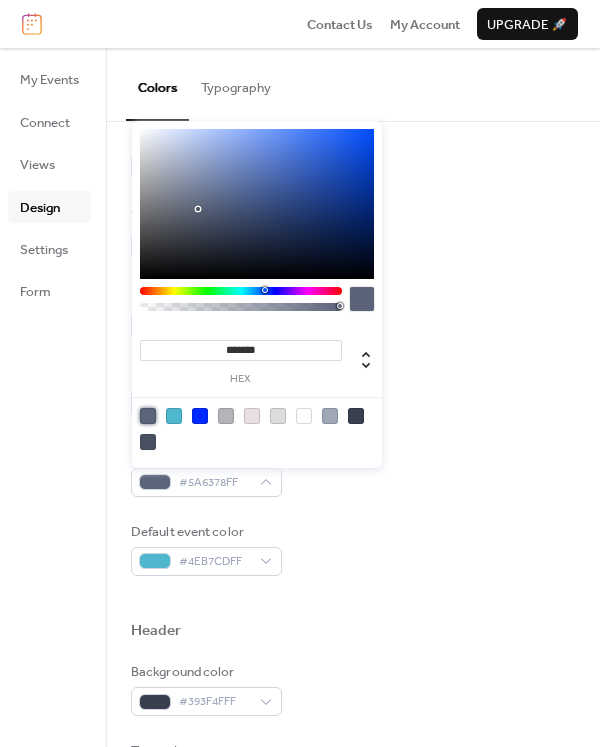 click on "Text color #FFFFFFFF" at bounding box center [353, 233] 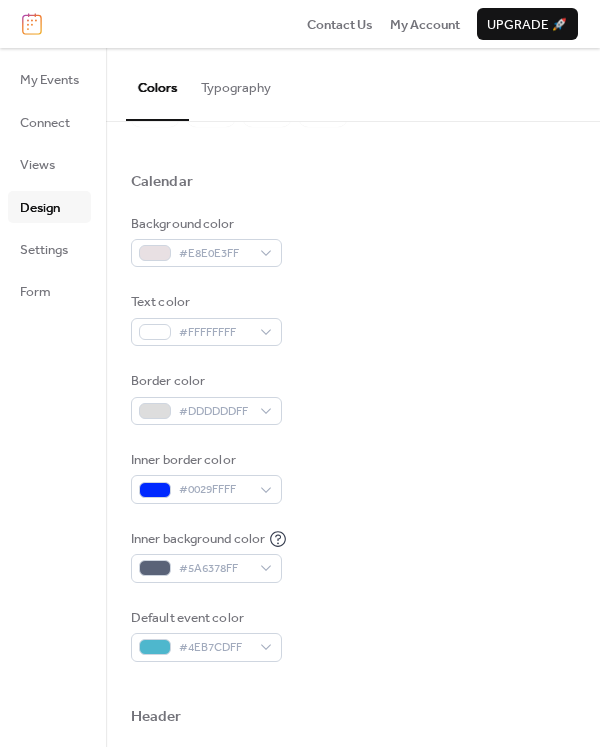 scroll, scrollTop: 0, scrollLeft: 0, axis: both 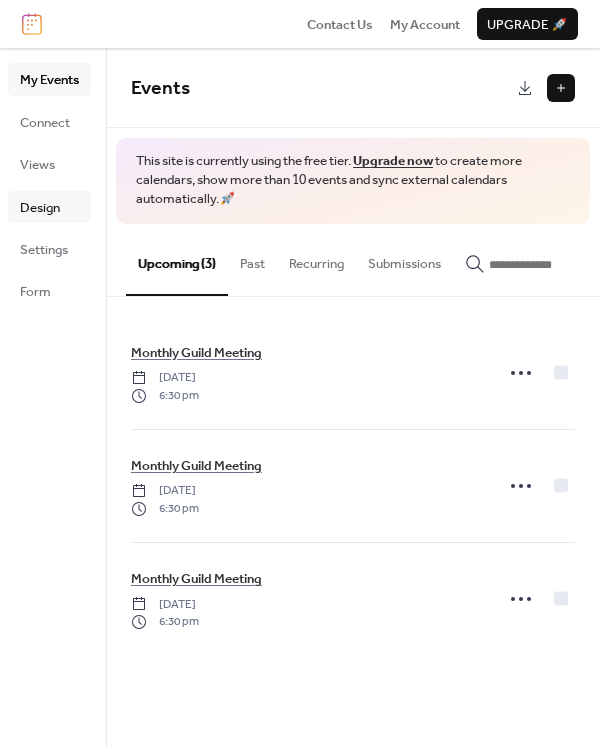 click on "Design" at bounding box center (40, 208) 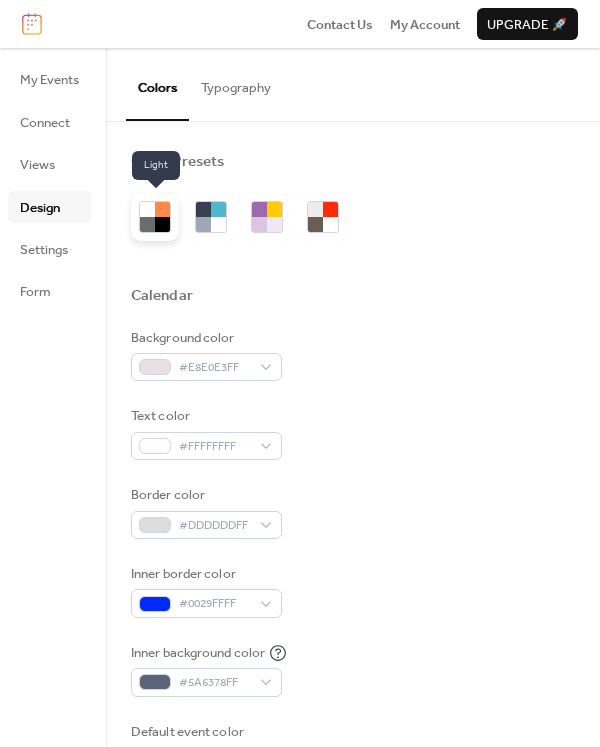 click at bounding box center [155, 217] 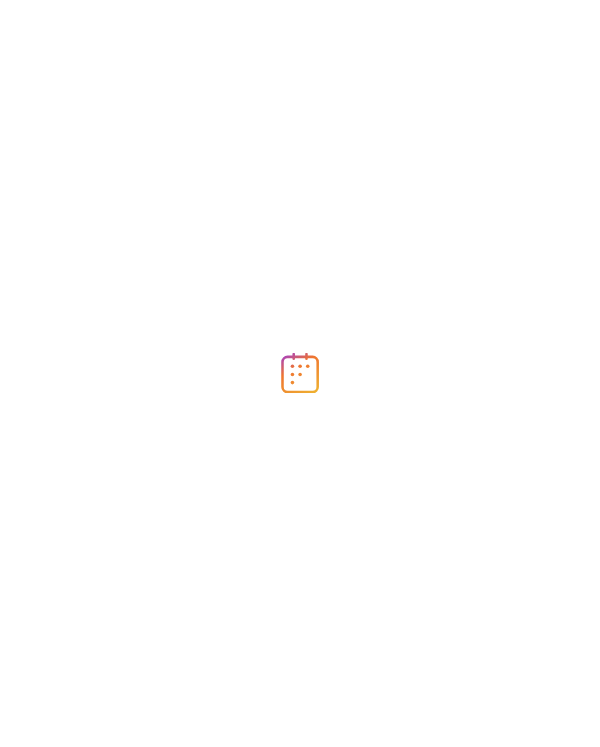 scroll, scrollTop: 0, scrollLeft: 0, axis: both 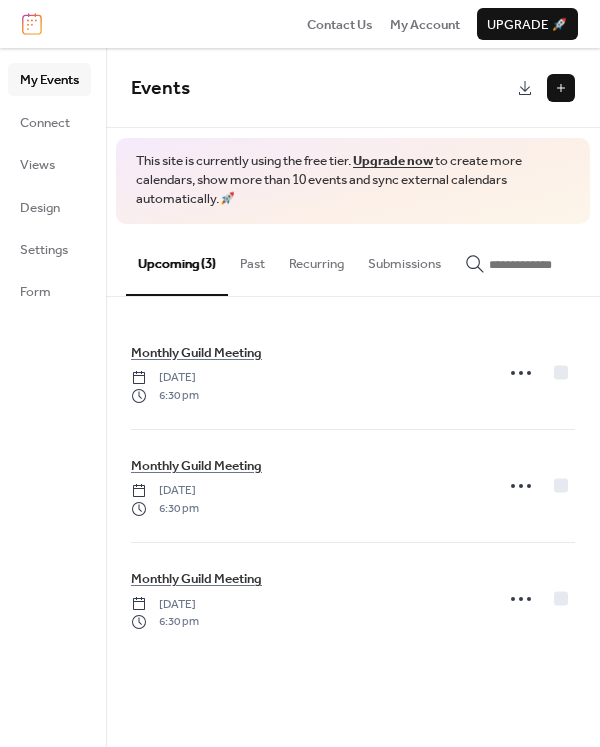 click at bounding box center (561, 88) 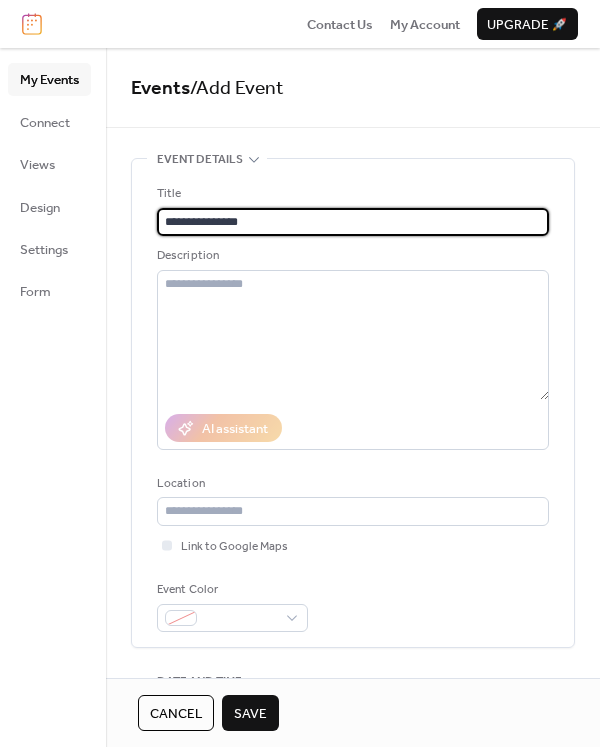 type on "**********" 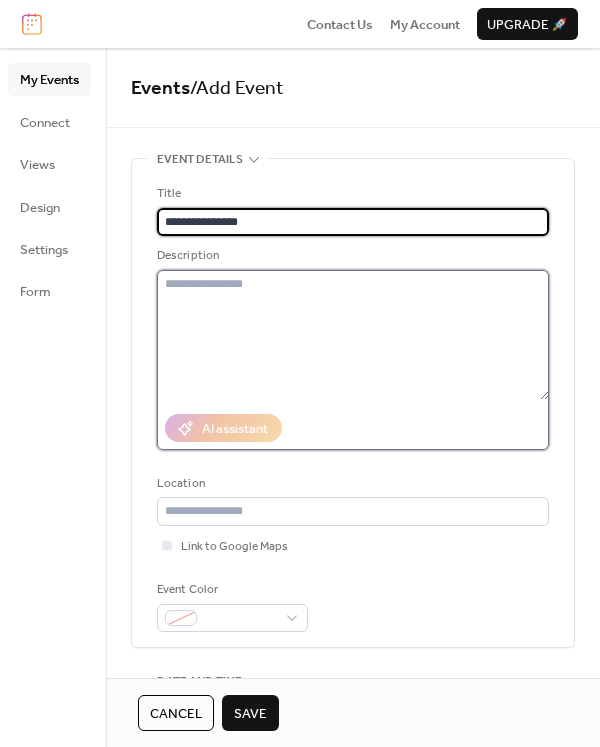 click at bounding box center (353, 335) 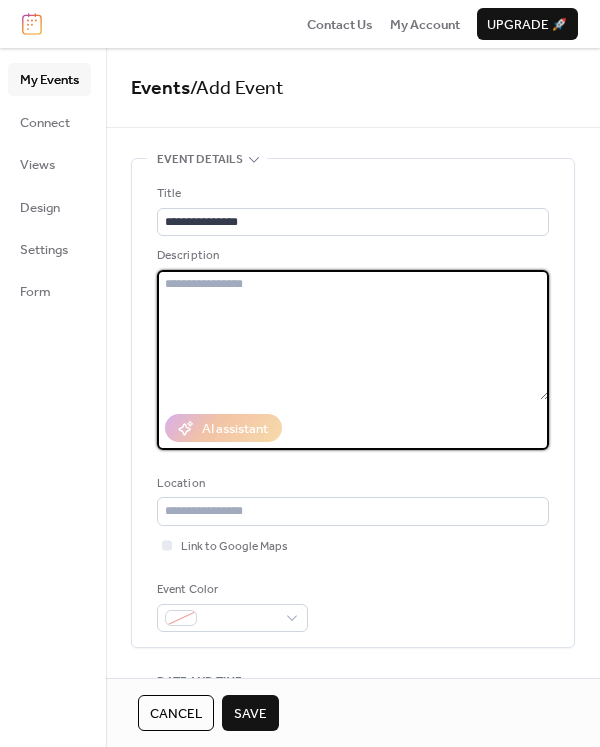 paste on "**********" 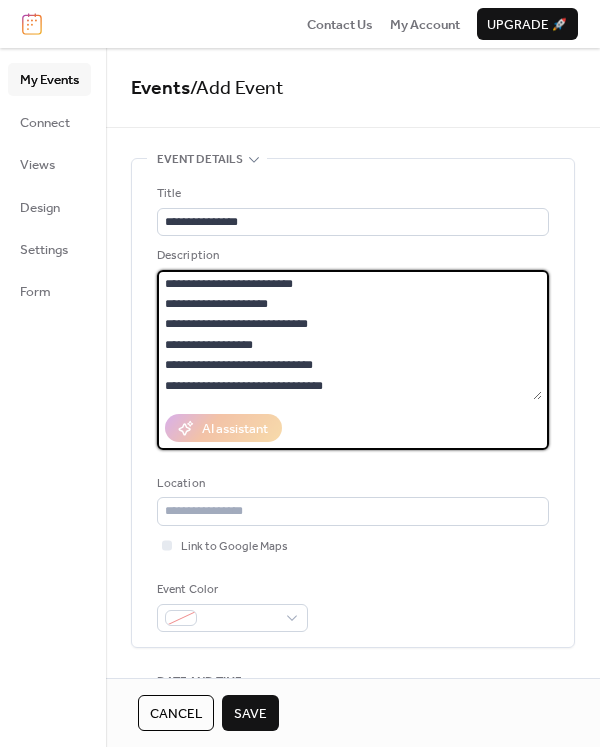 scroll, scrollTop: 38, scrollLeft: 0, axis: vertical 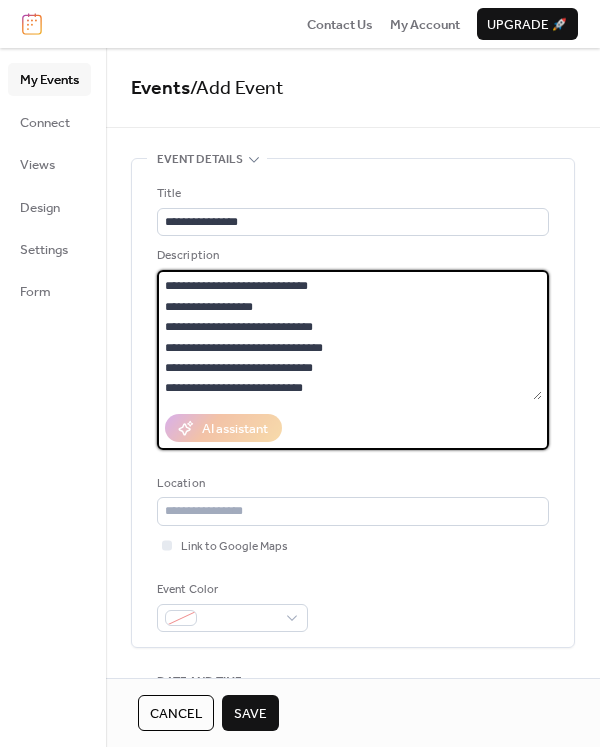 click on "**********" at bounding box center [349, 335] 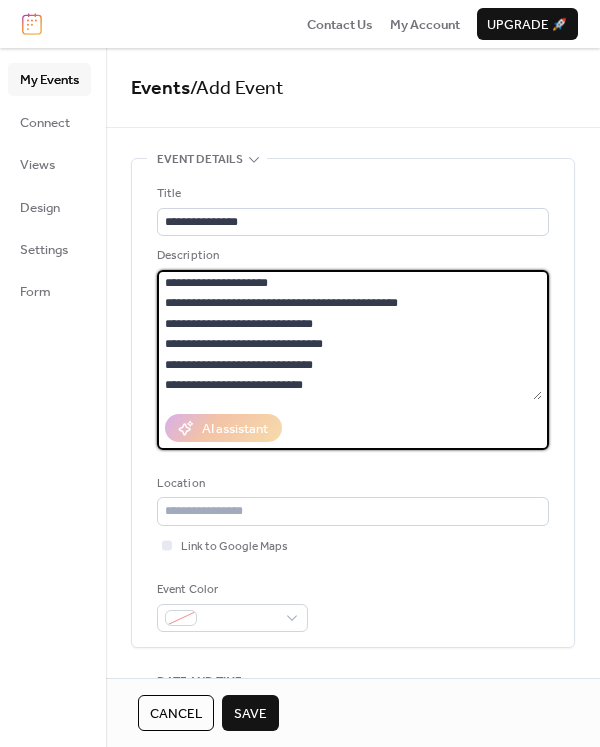 scroll, scrollTop: 21, scrollLeft: 0, axis: vertical 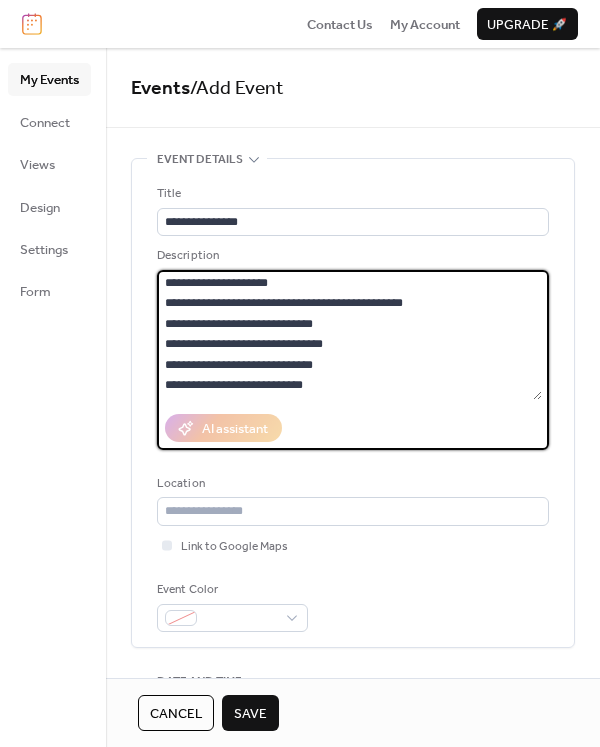 click on "**********" at bounding box center (349, 335) 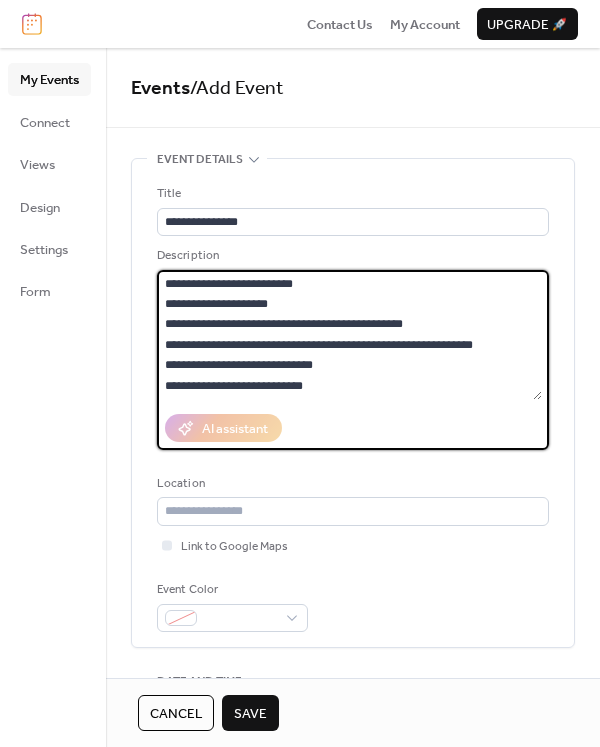 scroll, scrollTop: 0, scrollLeft: 0, axis: both 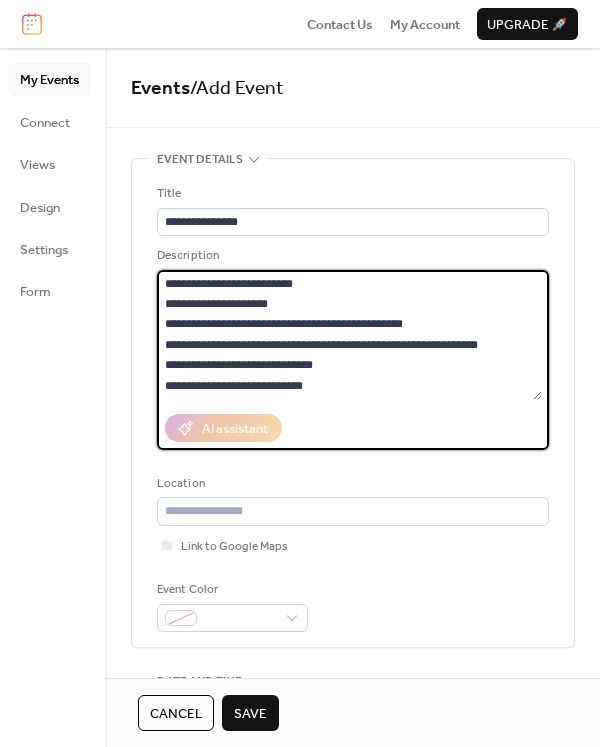 click on "**********" at bounding box center [349, 335] 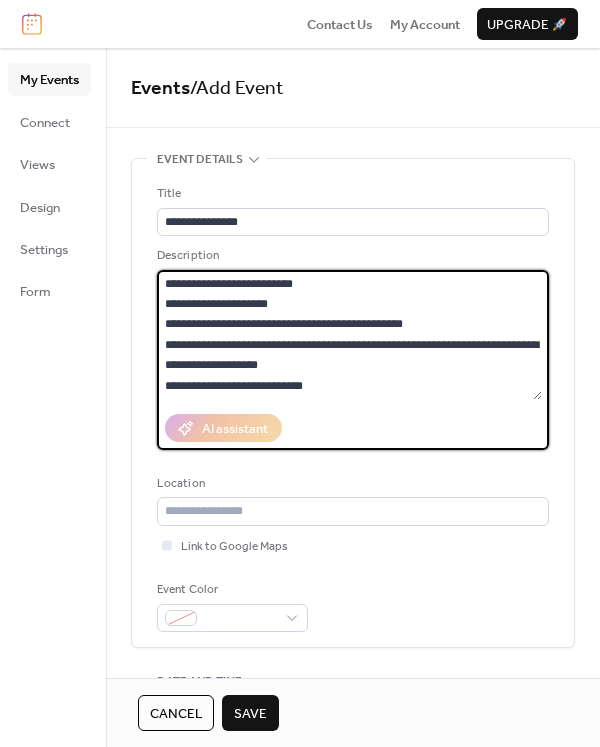 type on "**********" 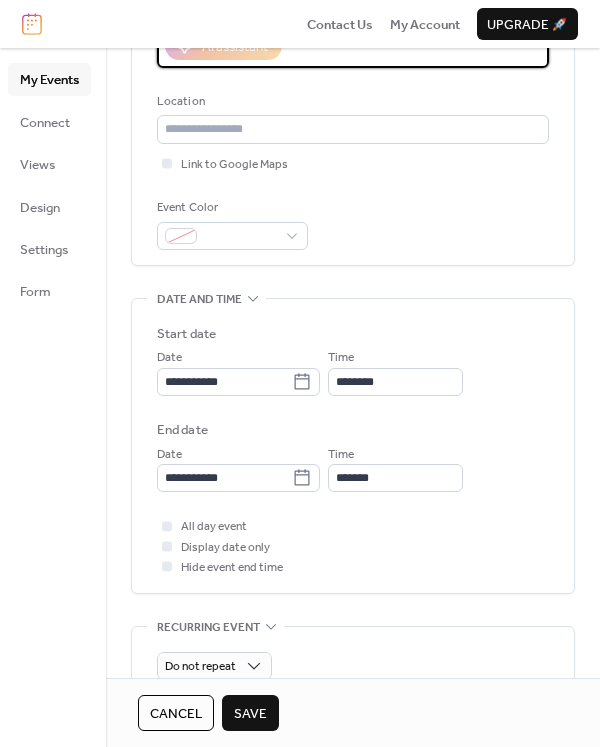 scroll, scrollTop: 400, scrollLeft: 0, axis: vertical 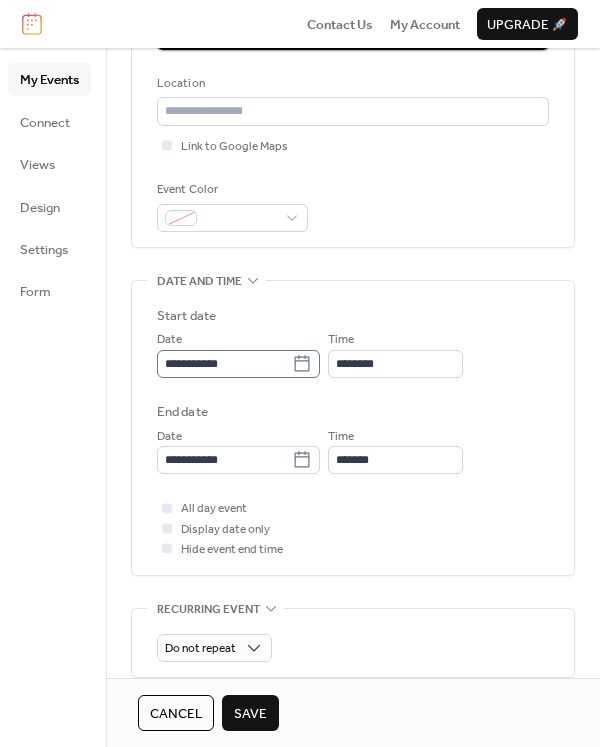 click 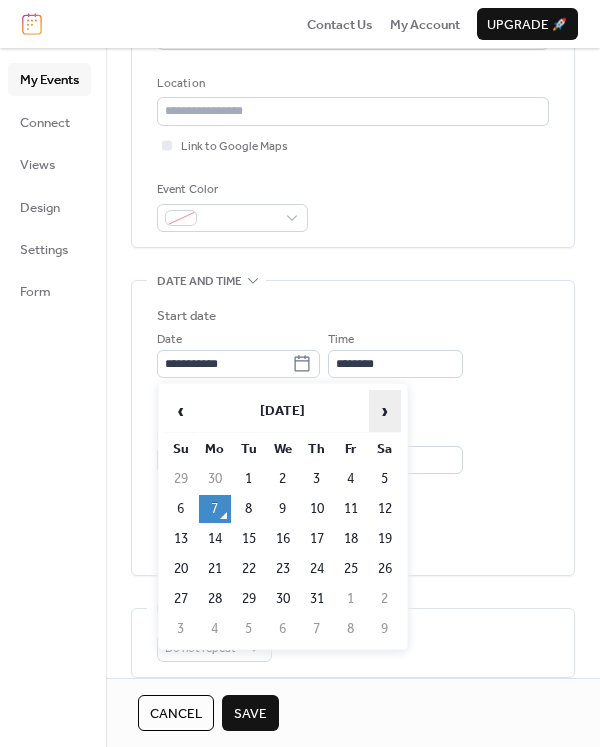 click on "›" at bounding box center [385, 411] 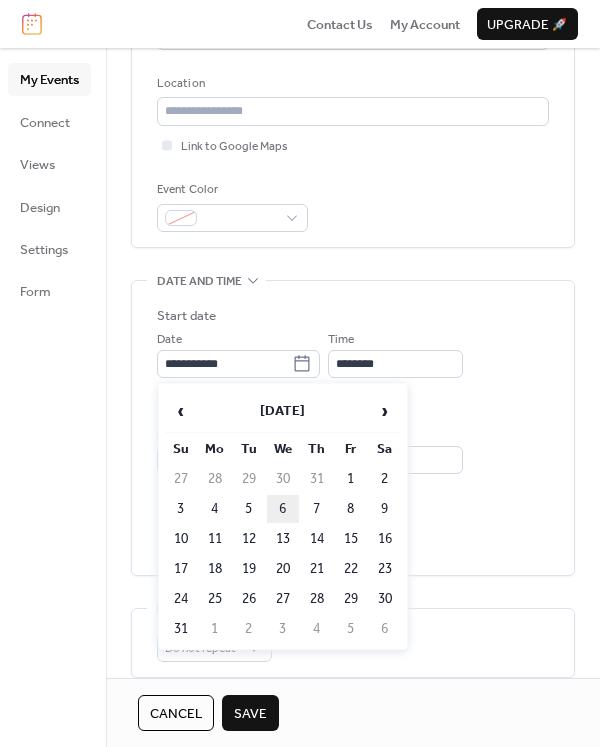 click on "6" at bounding box center (283, 509) 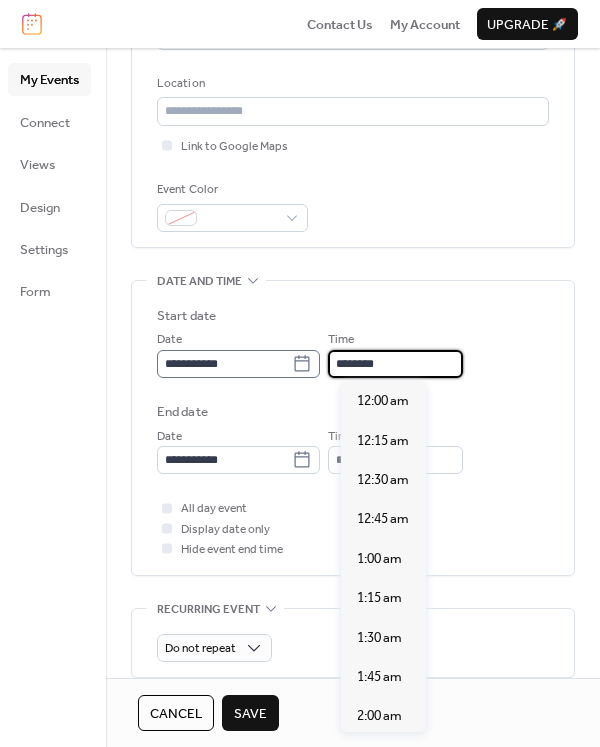 drag, startPoint x: 403, startPoint y: 362, endPoint x: 197, endPoint y: 360, distance: 206.0097 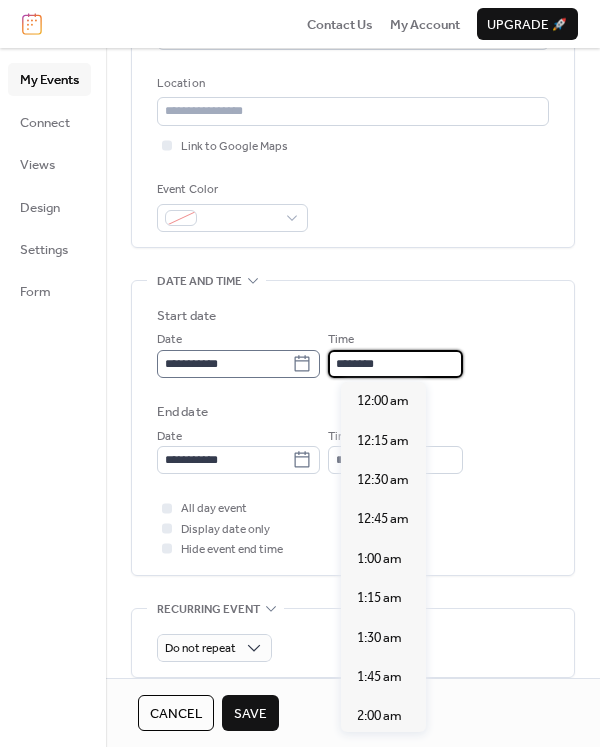 click on "**********" at bounding box center [353, 353] 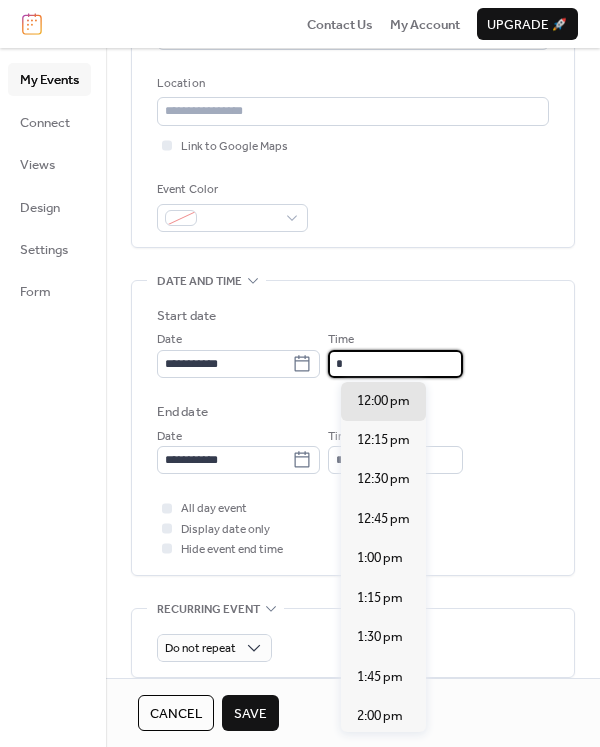 scroll, scrollTop: 1419, scrollLeft: 0, axis: vertical 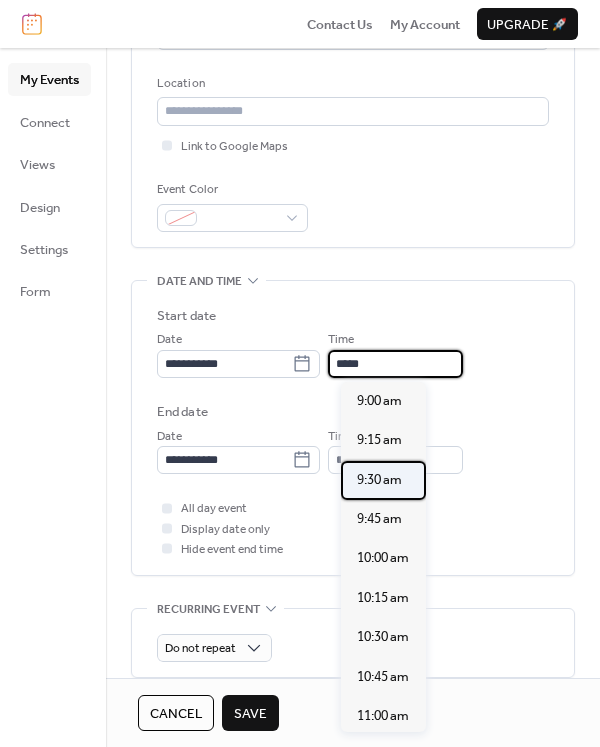 click on "9:30 am" at bounding box center (383, 480) 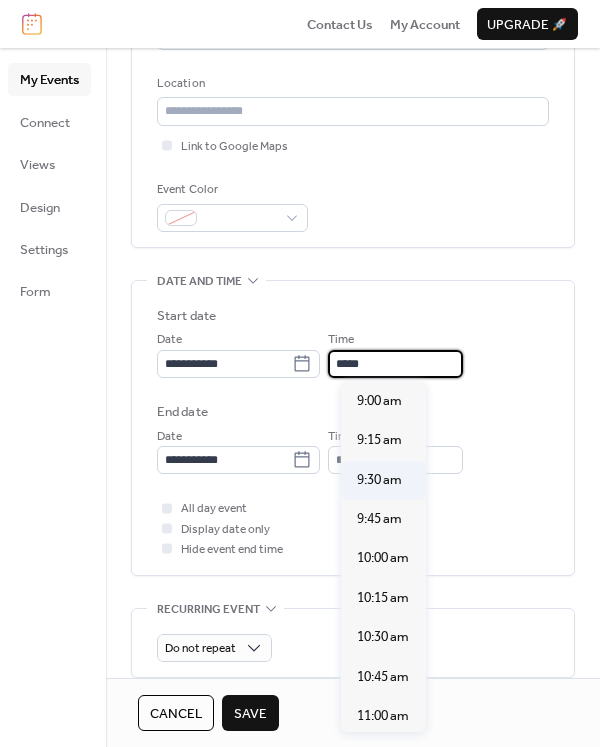 type on "*******" 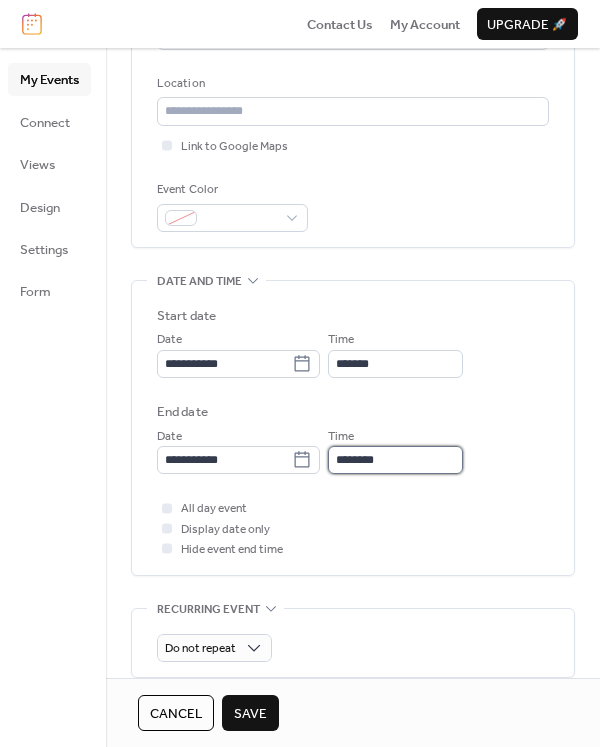 click on "********" at bounding box center [395, 460] 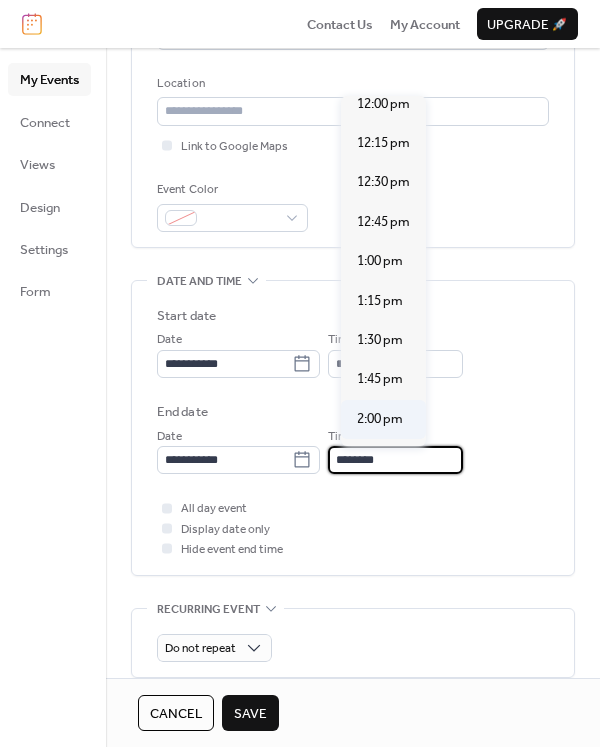 scroll, scrollTop: 400, scrollLeft: 0, axis: vertical 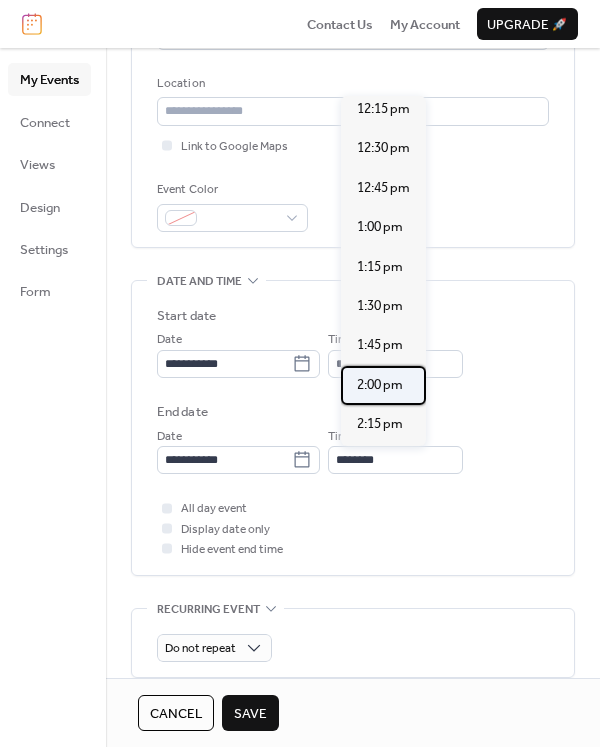 click on "2:00 pm" at bounding box center (380, 385) 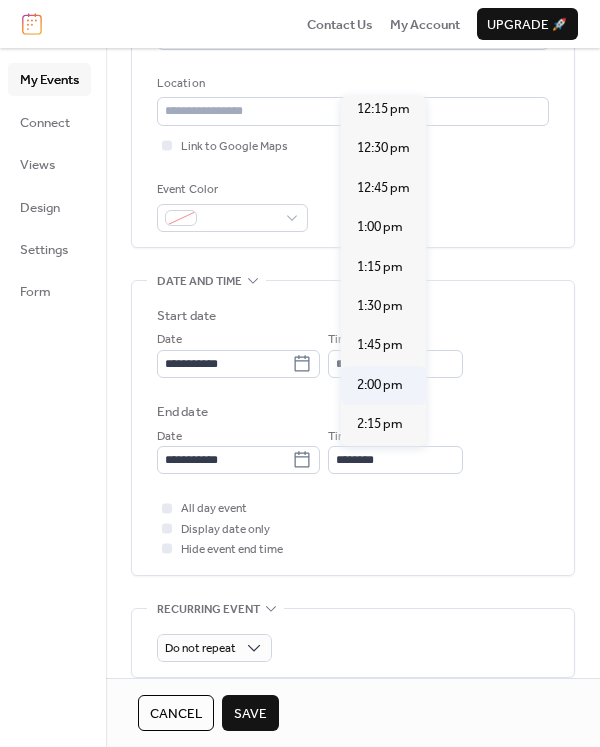 type on "*******" 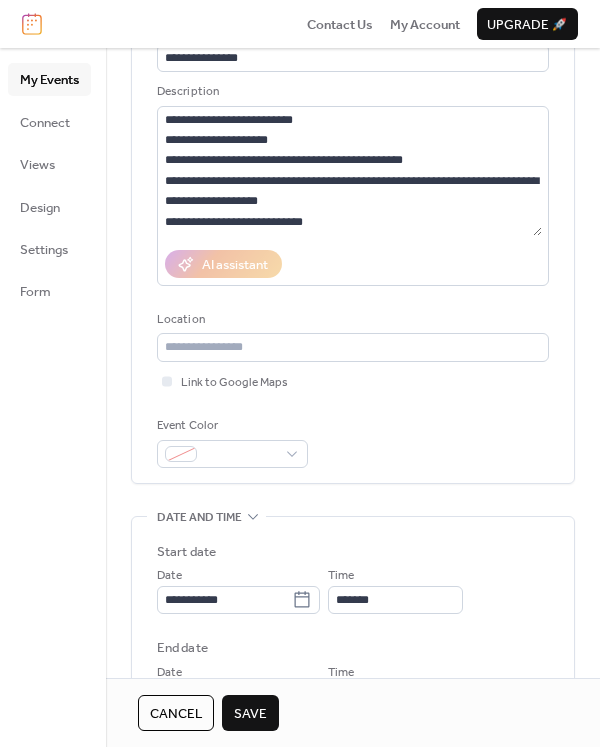 scroll, scrollTop: 200, scrollLeft: 0, axis: vertical 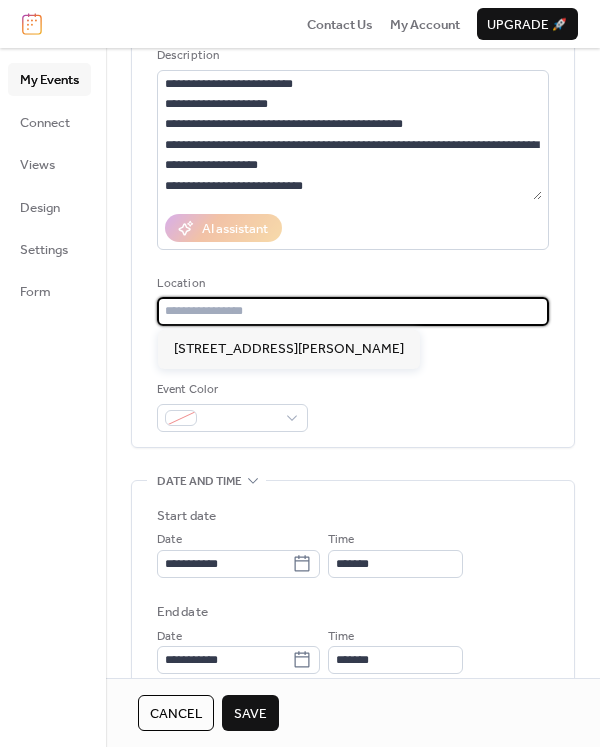 click at bounding box center (353, 311) 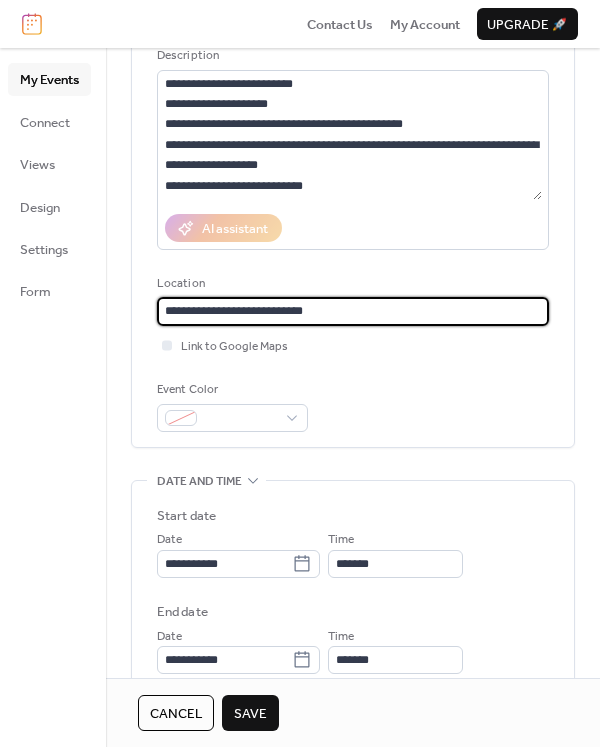 type on "**********" 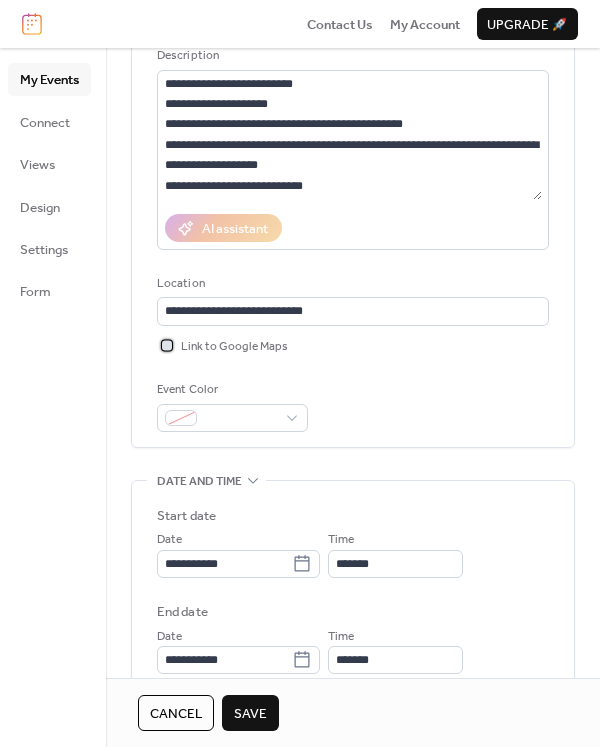 click at bounding box center (167, 345) 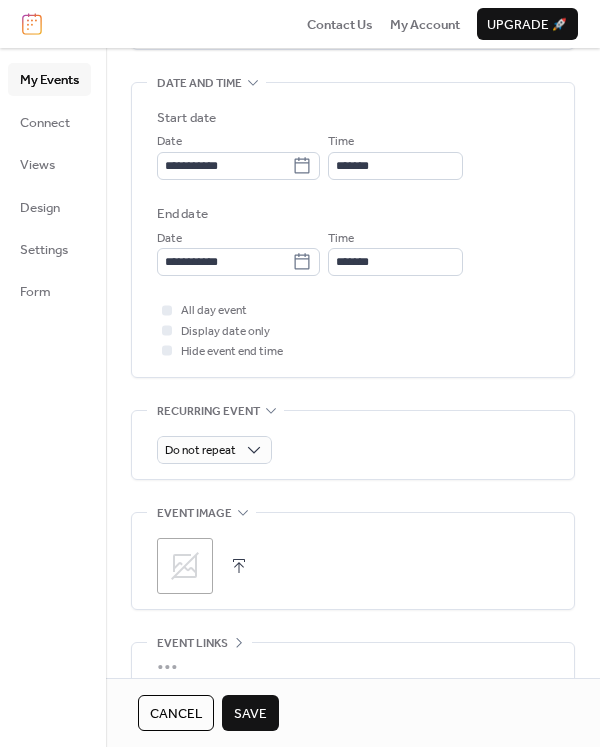 scroll, scrollTop: 700, scrollLeft: 0, axis: vertical 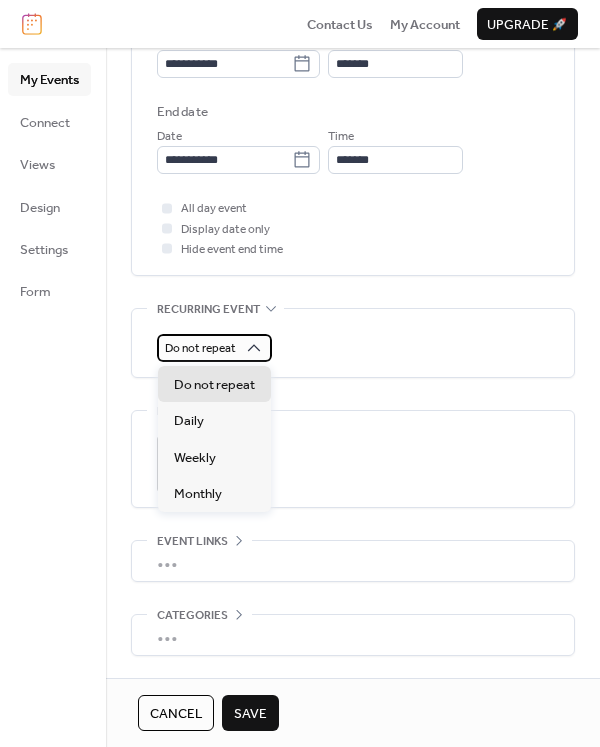 click on "Do not repeat" at bounding box center [200, 348] 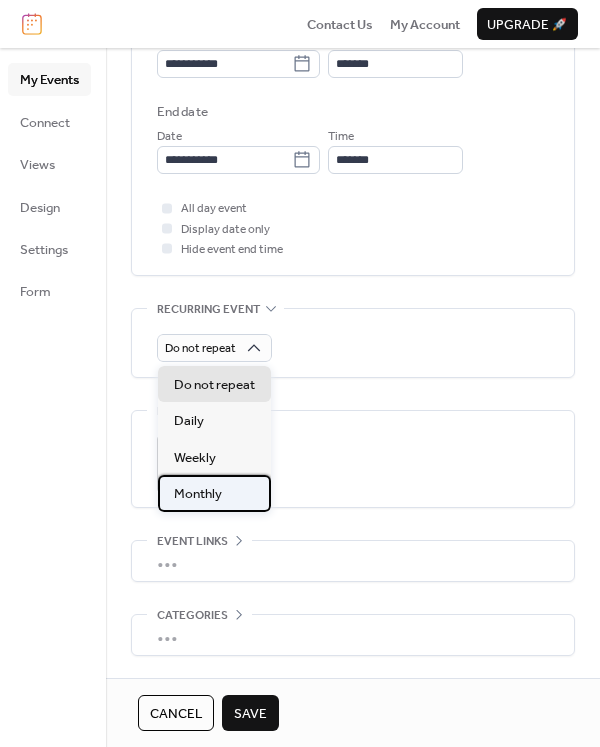 click on "Monthly" at bounding box center (198, 494) 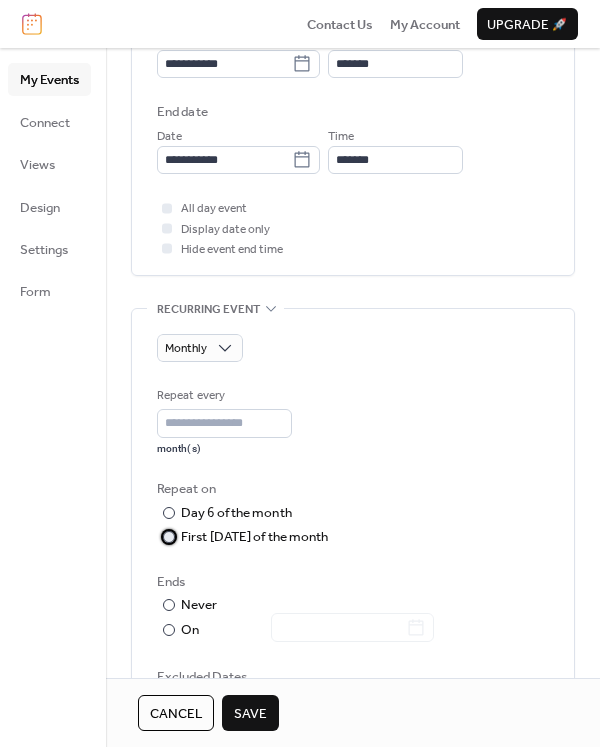 click at bounding box center (169, 537) 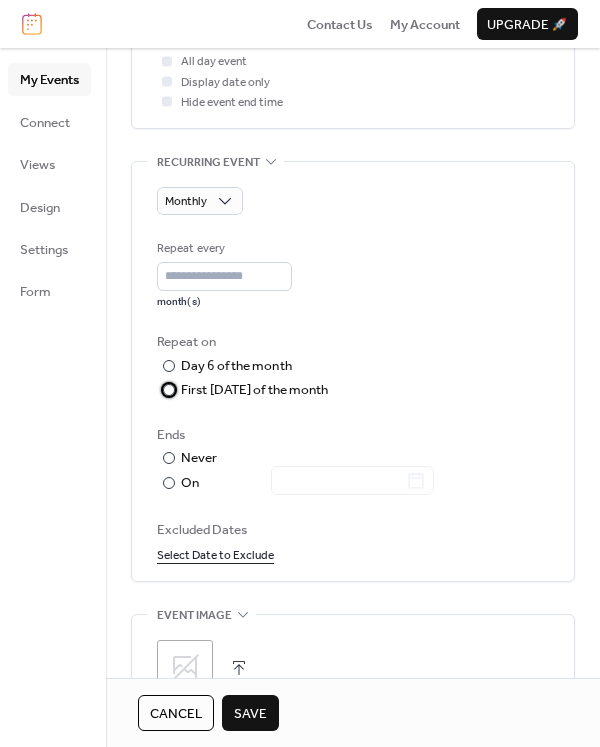 scroll, scrollTop: 900, scrollLeft: 0, axis: vertical 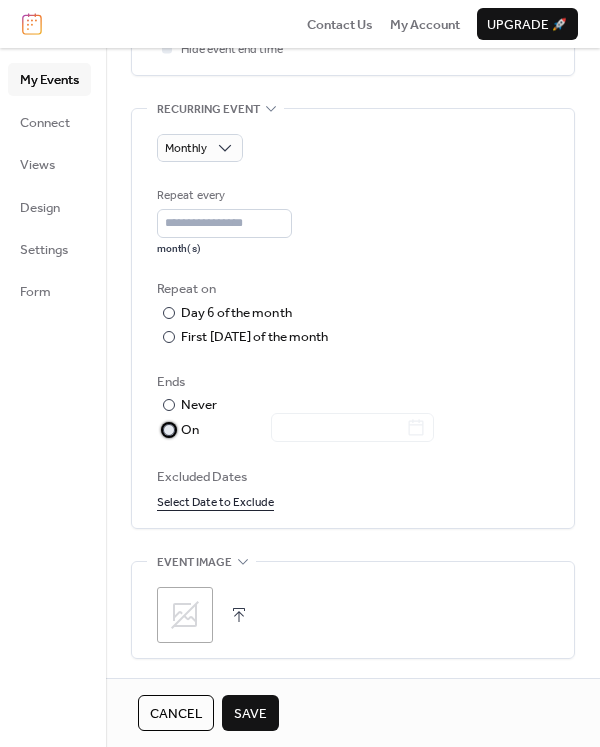 click at bounding box center [169, 430] 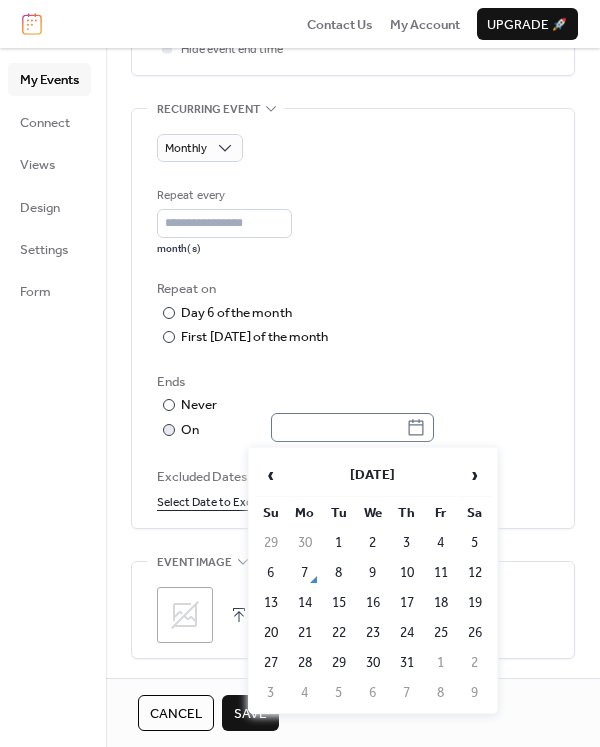 click 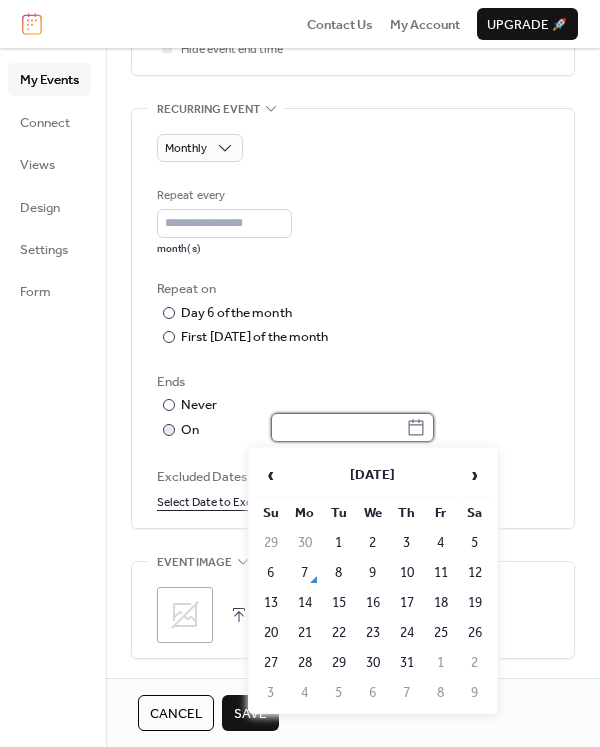 click at bounding box center [338, 427] 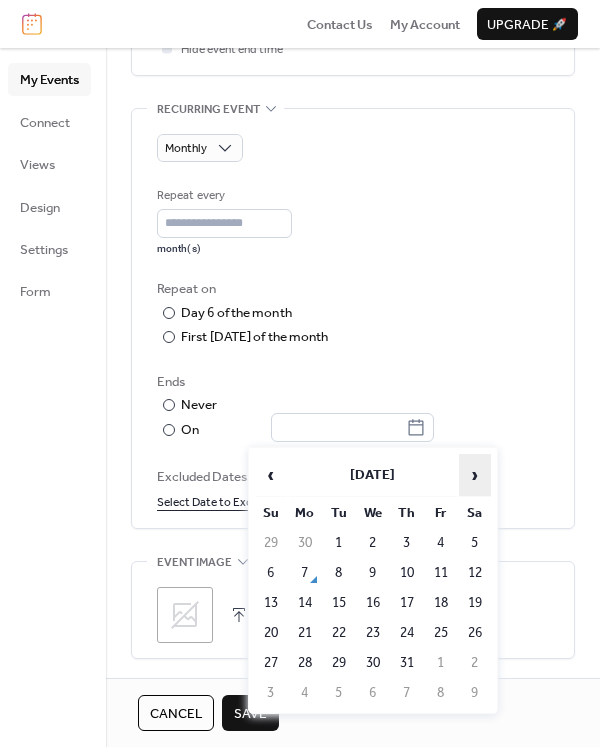 click on "›" at bounding box center (475, 475) 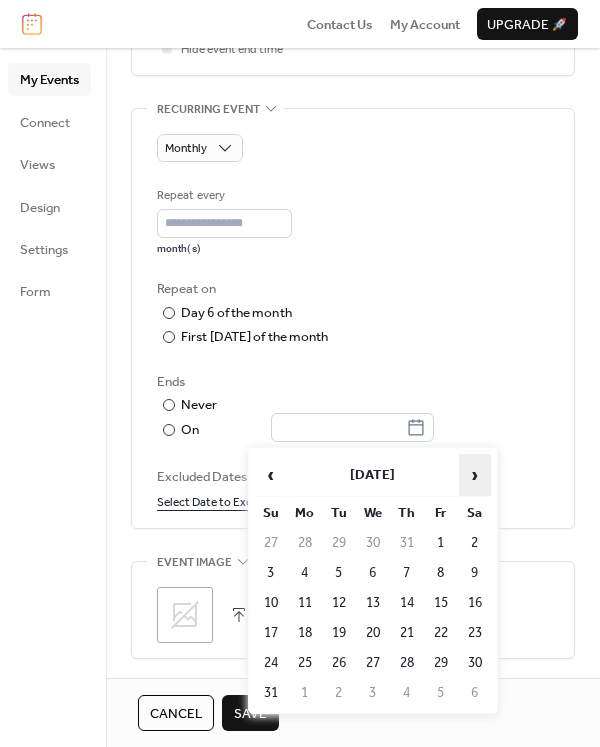 click on "›" at bounding box center [475, 475] 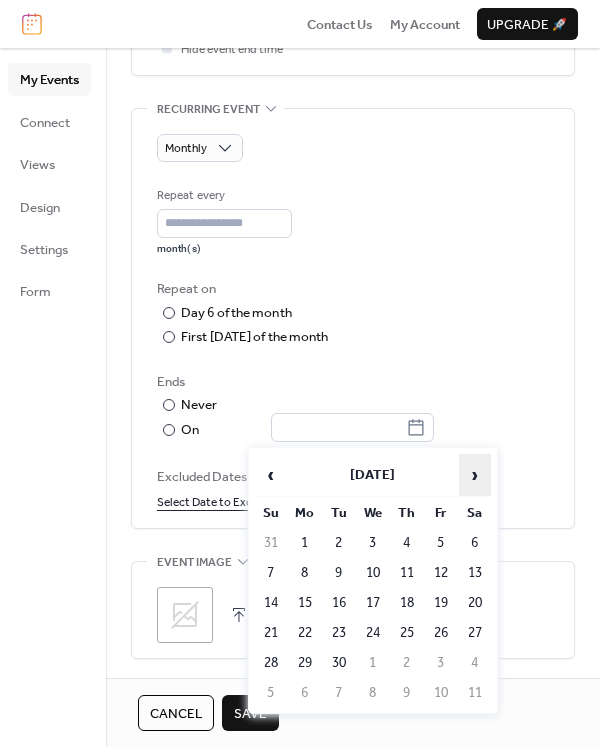 click on "›" at bounding box center (475, 475) 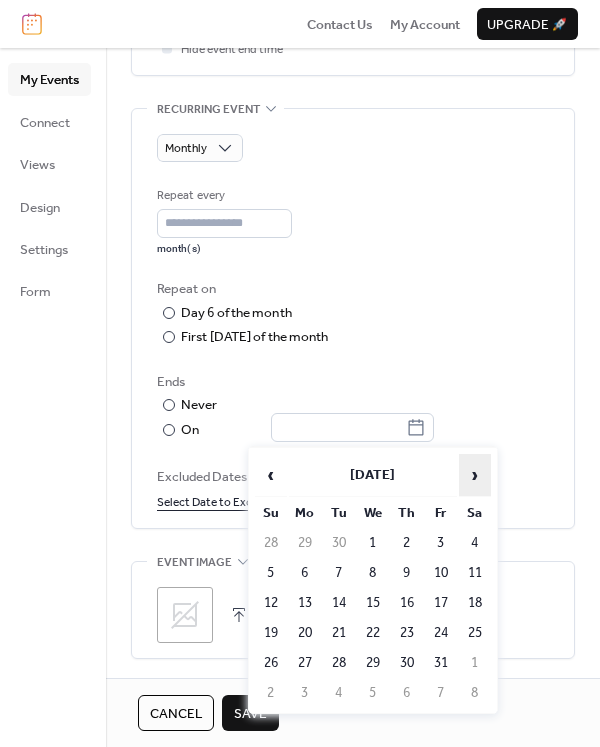 click on "›" at bounding box center [475, 475] 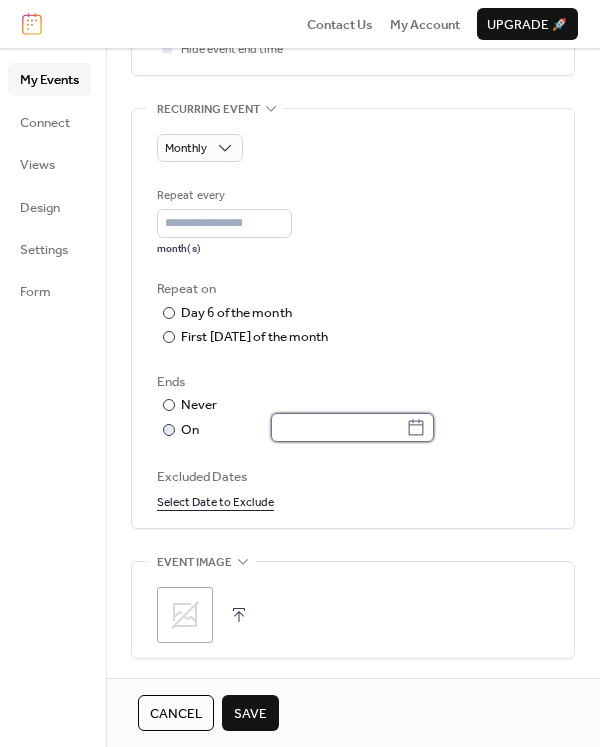 click at bounding box center (338, 427) 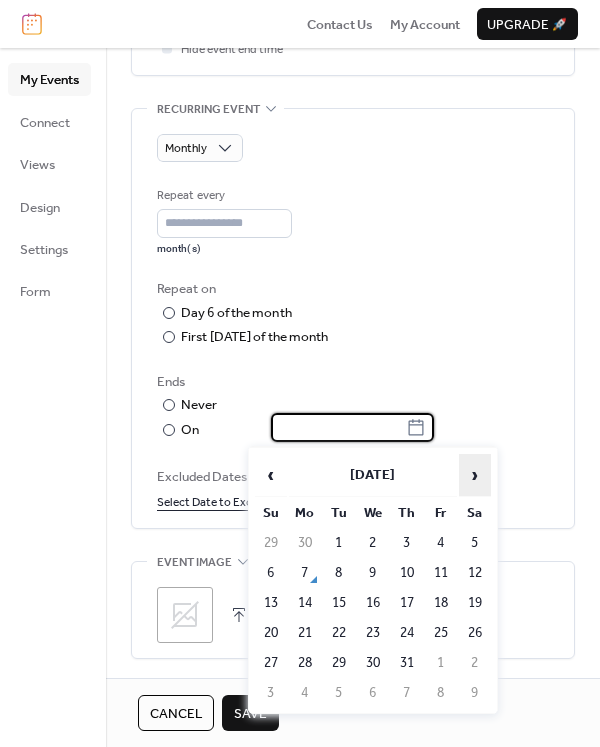 click on "›" at bounding box center (475, 475) 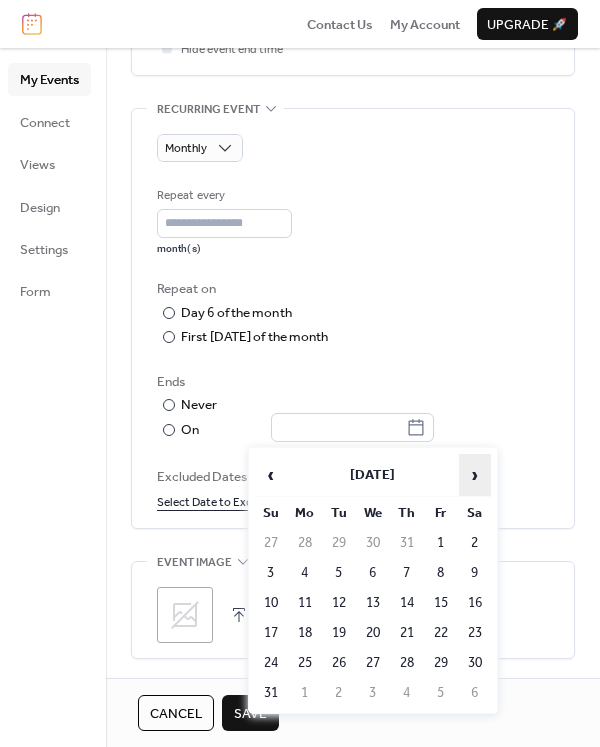 click on "›" at bounding box center (475, 475) 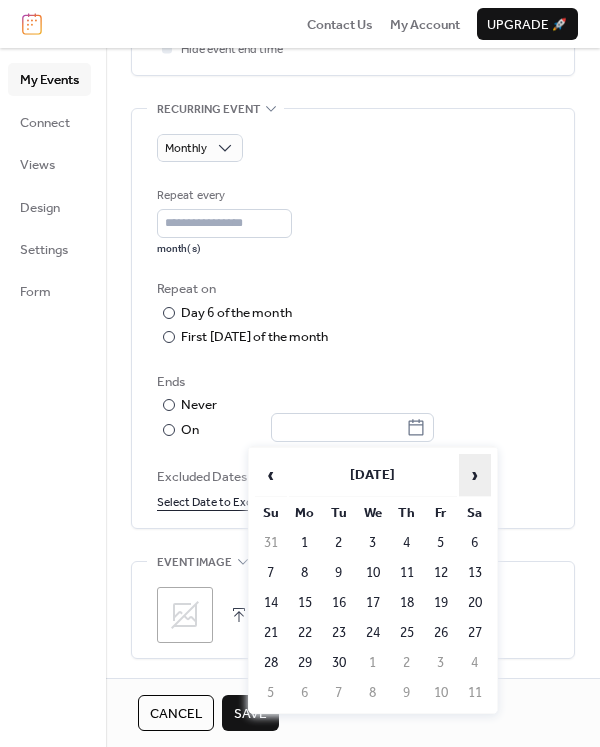 click on "›" at bounding box center [475, 475] 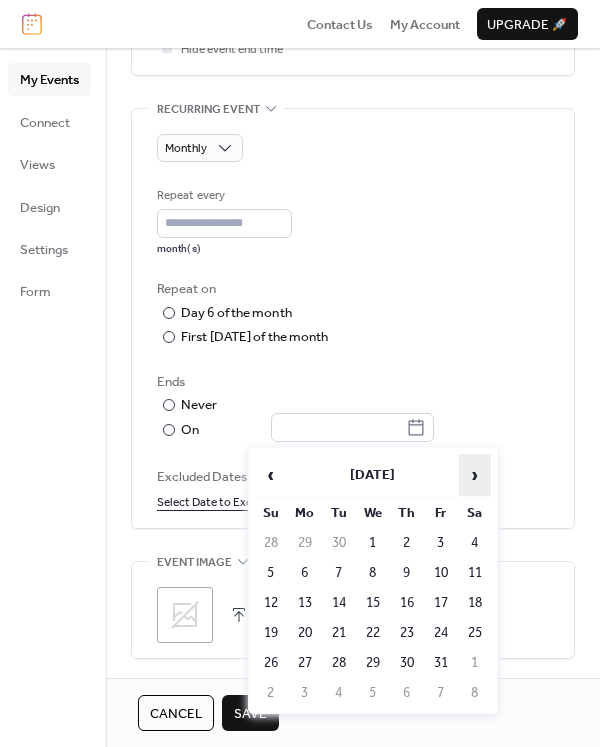 click on "›" at bounding box center (475, 475) 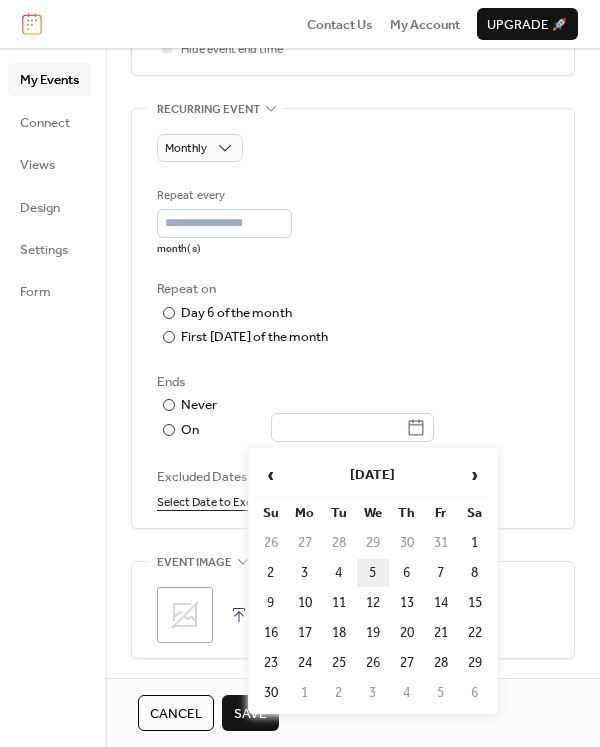 click on "5" at bounding box center (373, 573) 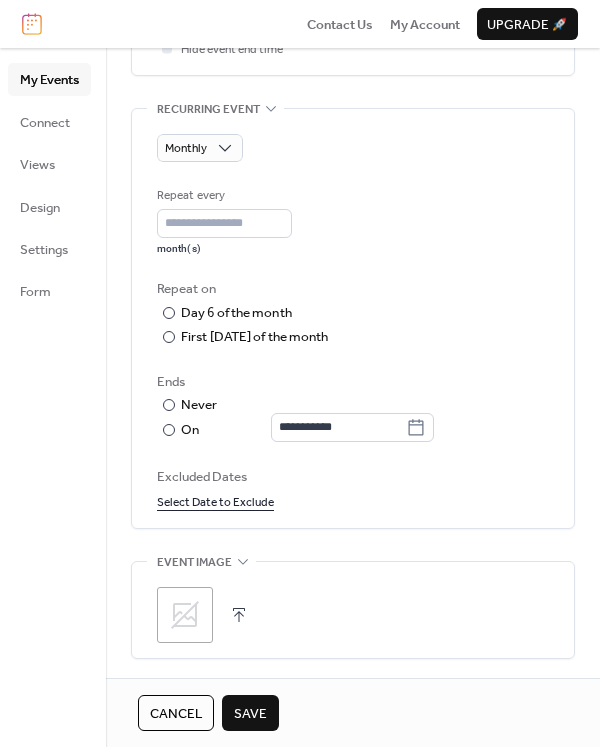 click on "Save" at bounding box center (250, 714) 